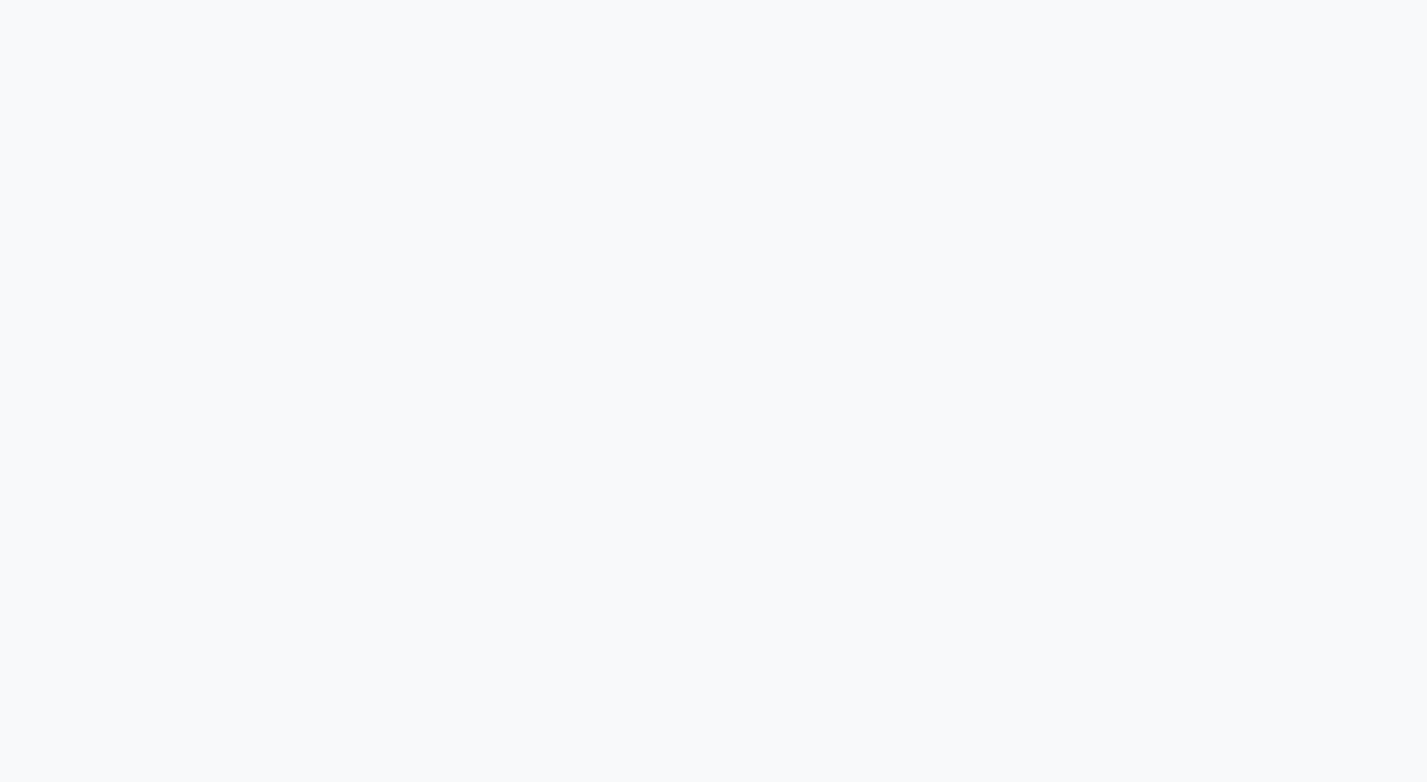 scroll, scrollTop: 0, scrollLeft: 0, axis: both 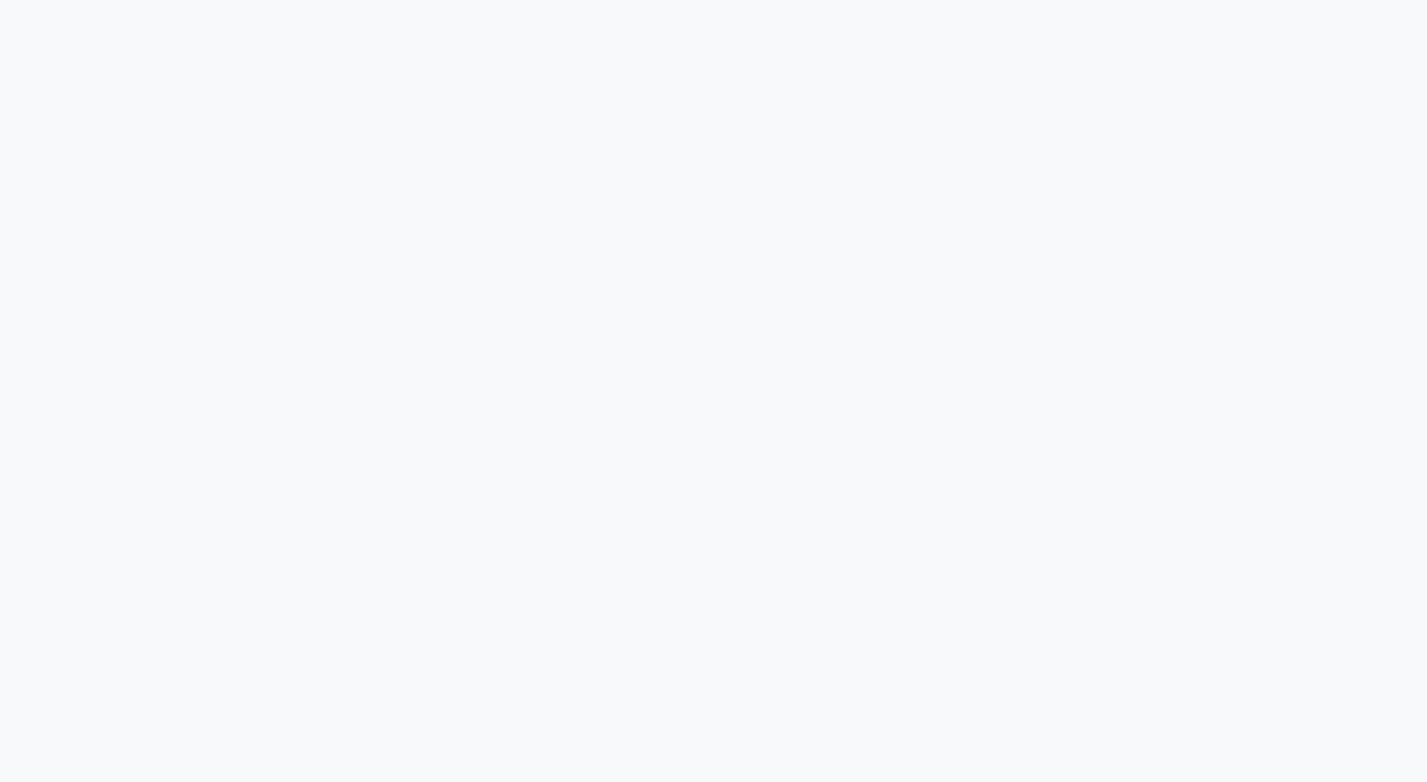 select on "service" 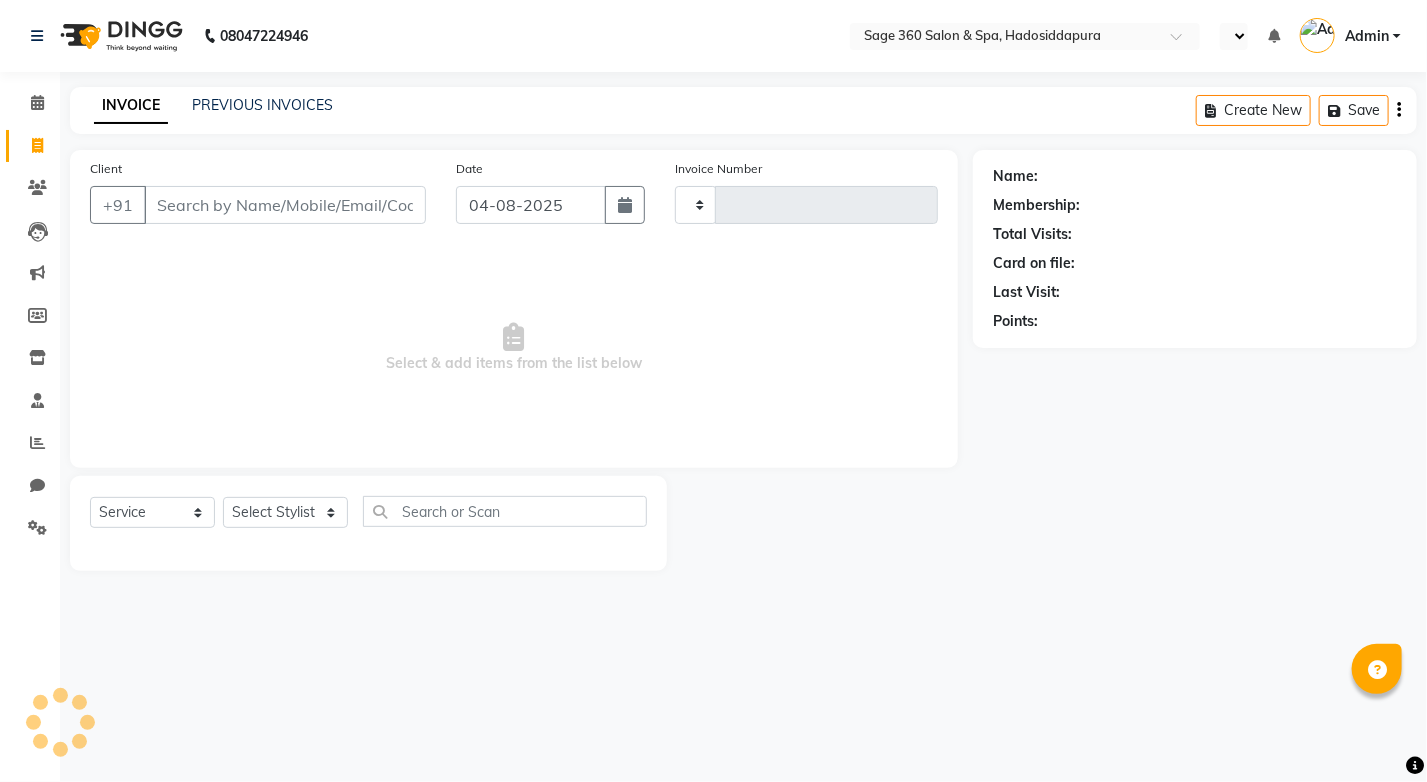 type on "0994" 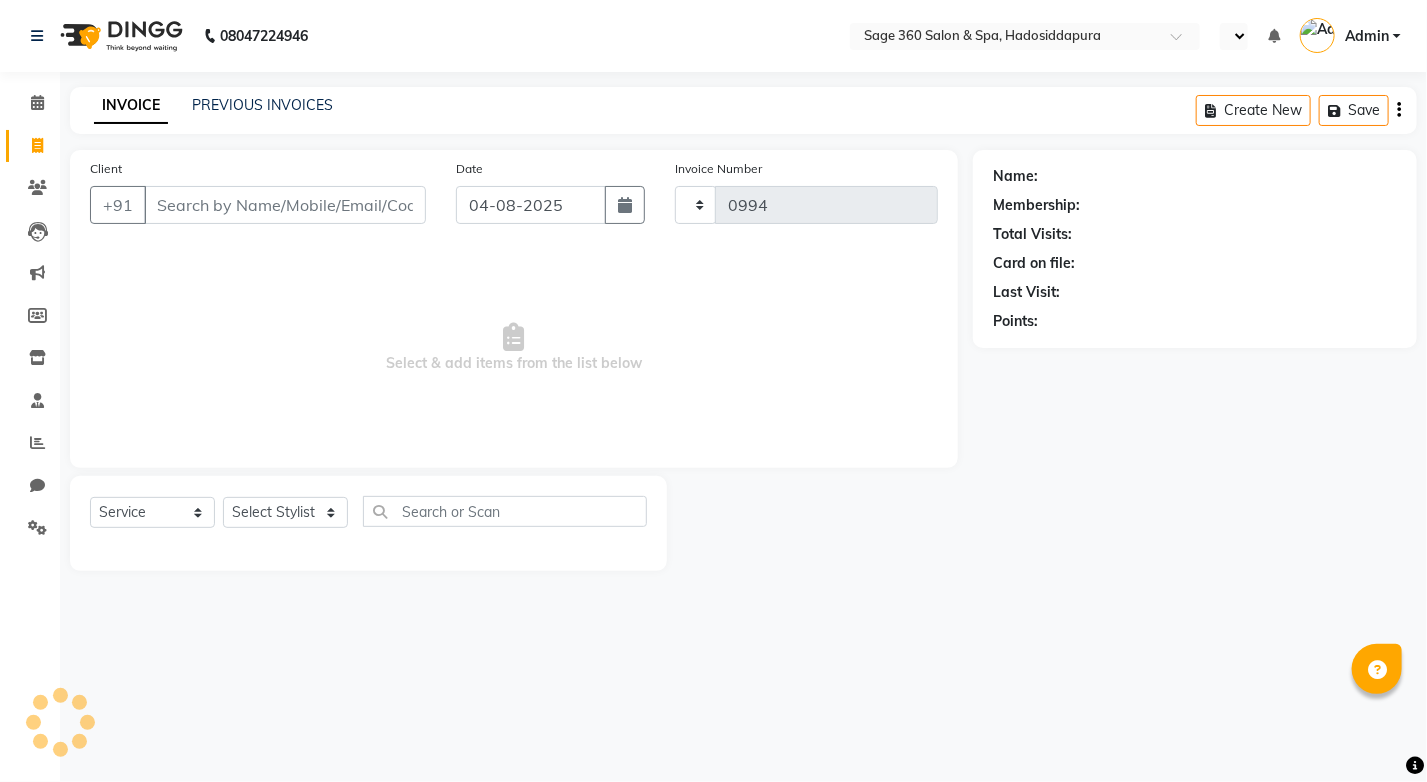 select on "en" 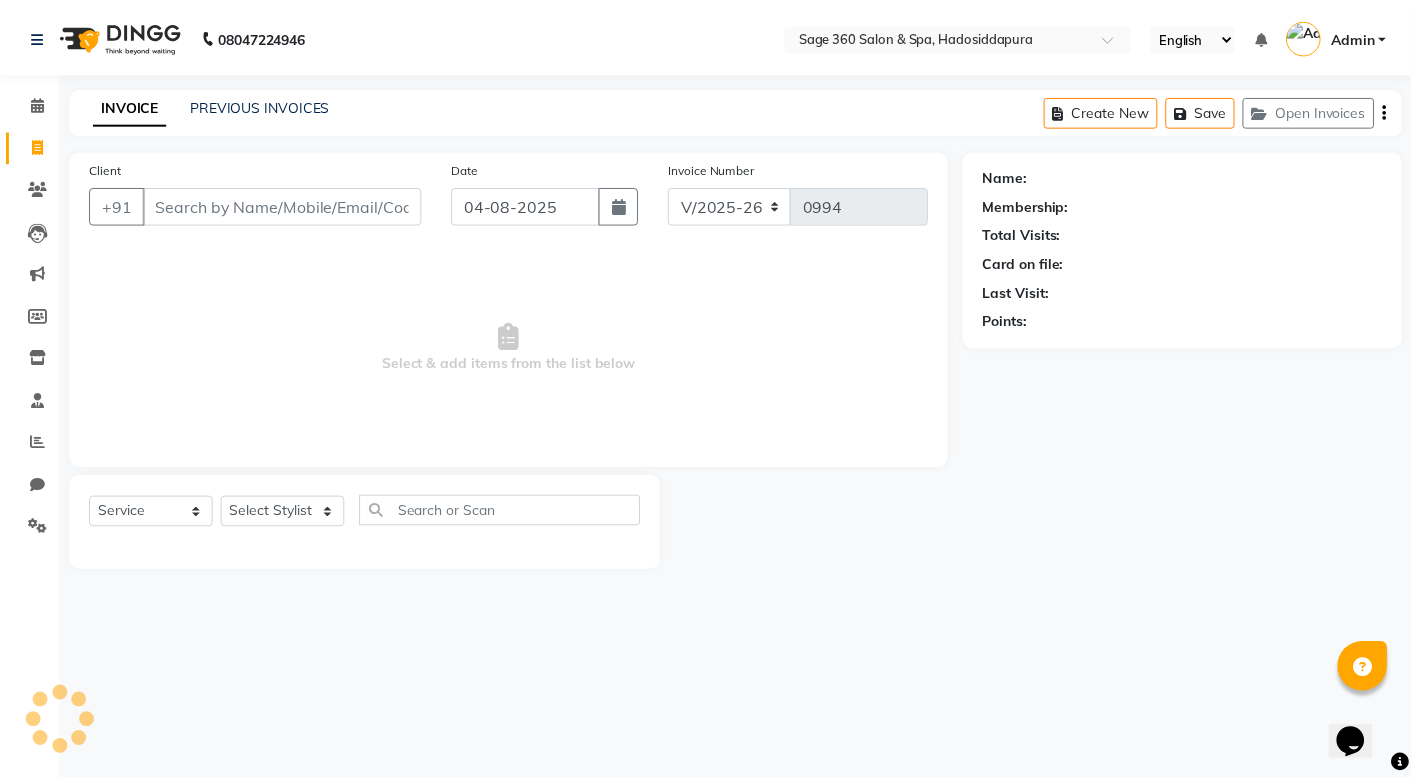 scroll, scrollTop: 0, scrollLeft: 0, axis: both 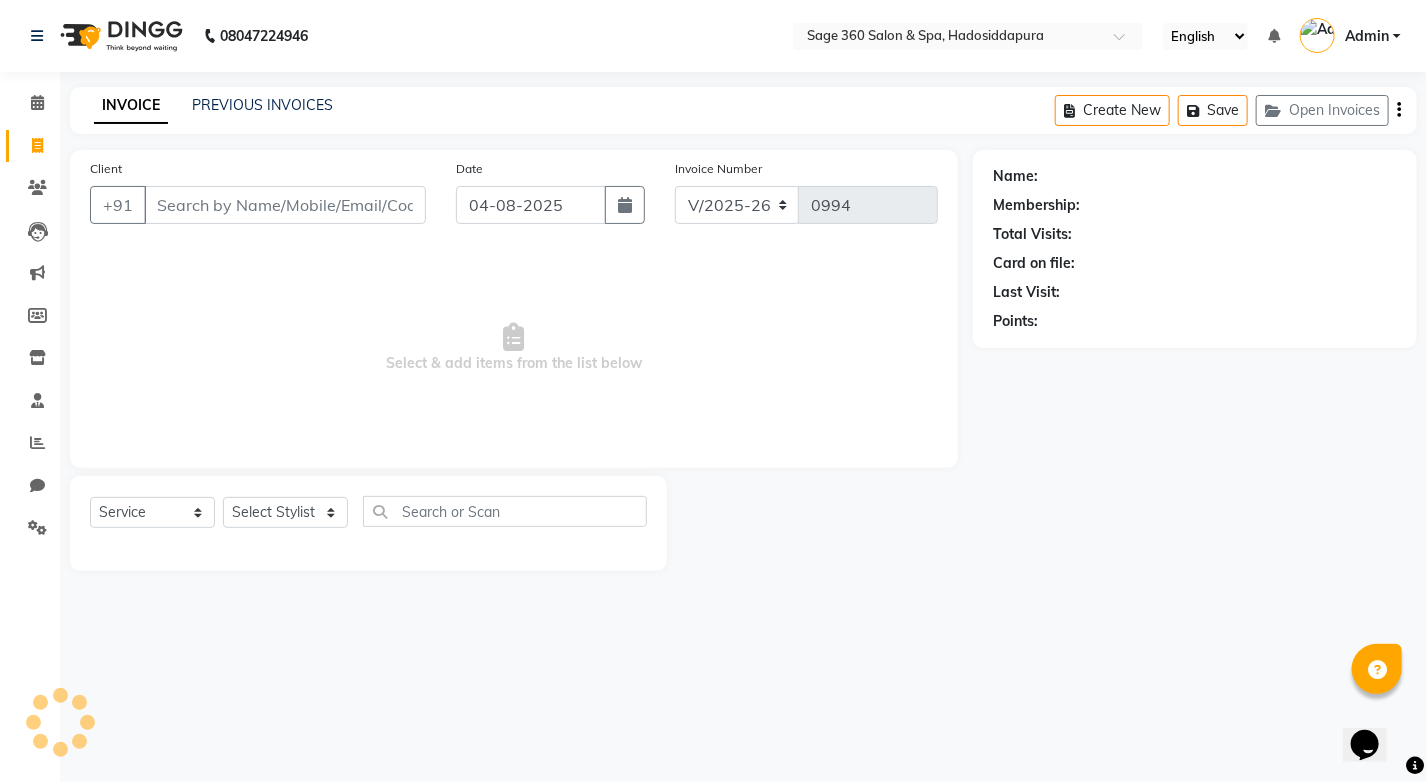 click on "PREVIOUS INVOICES" 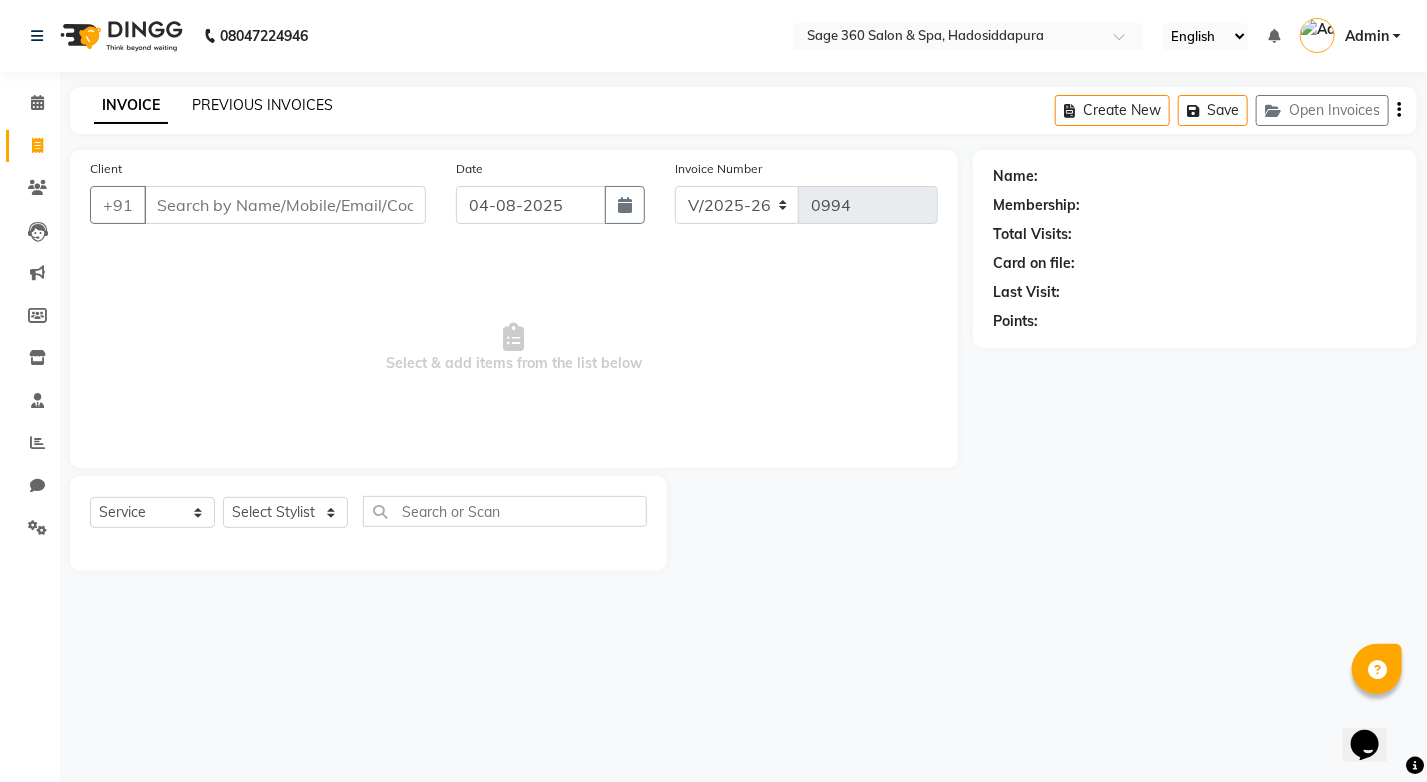 click on "PREVIOUS INVOICES" 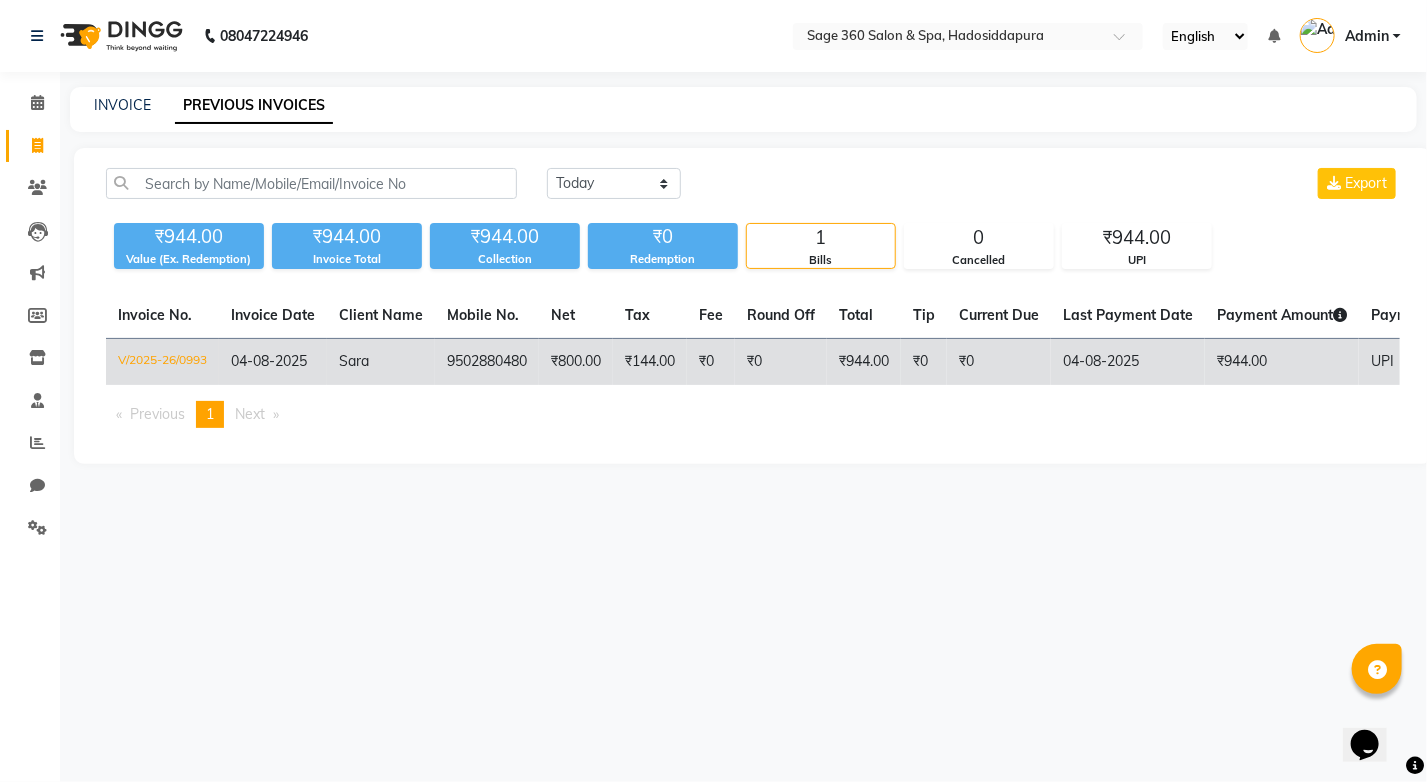 click on "V/2025-26/0993" 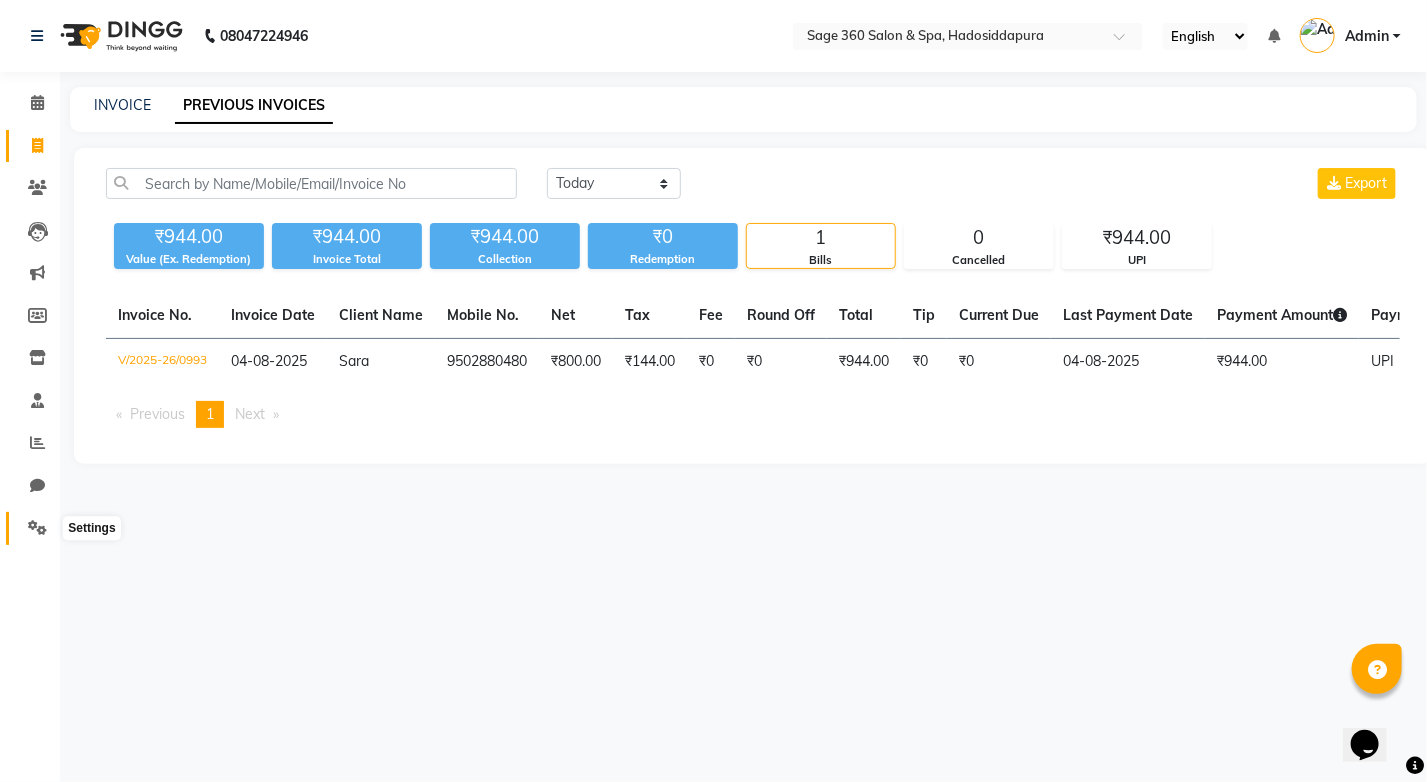 click 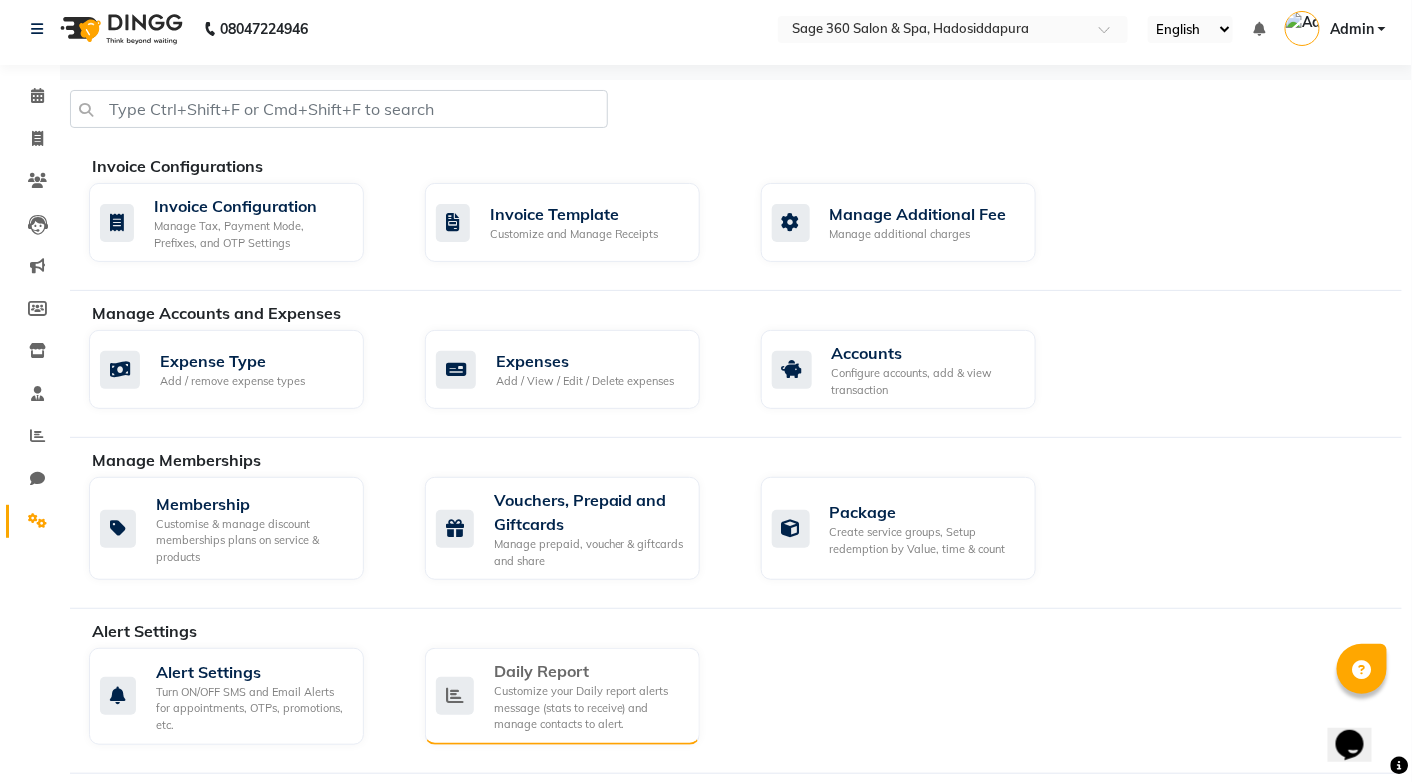 scroll, scrollTop: 300, scrollLeft: 0, axis: vertical 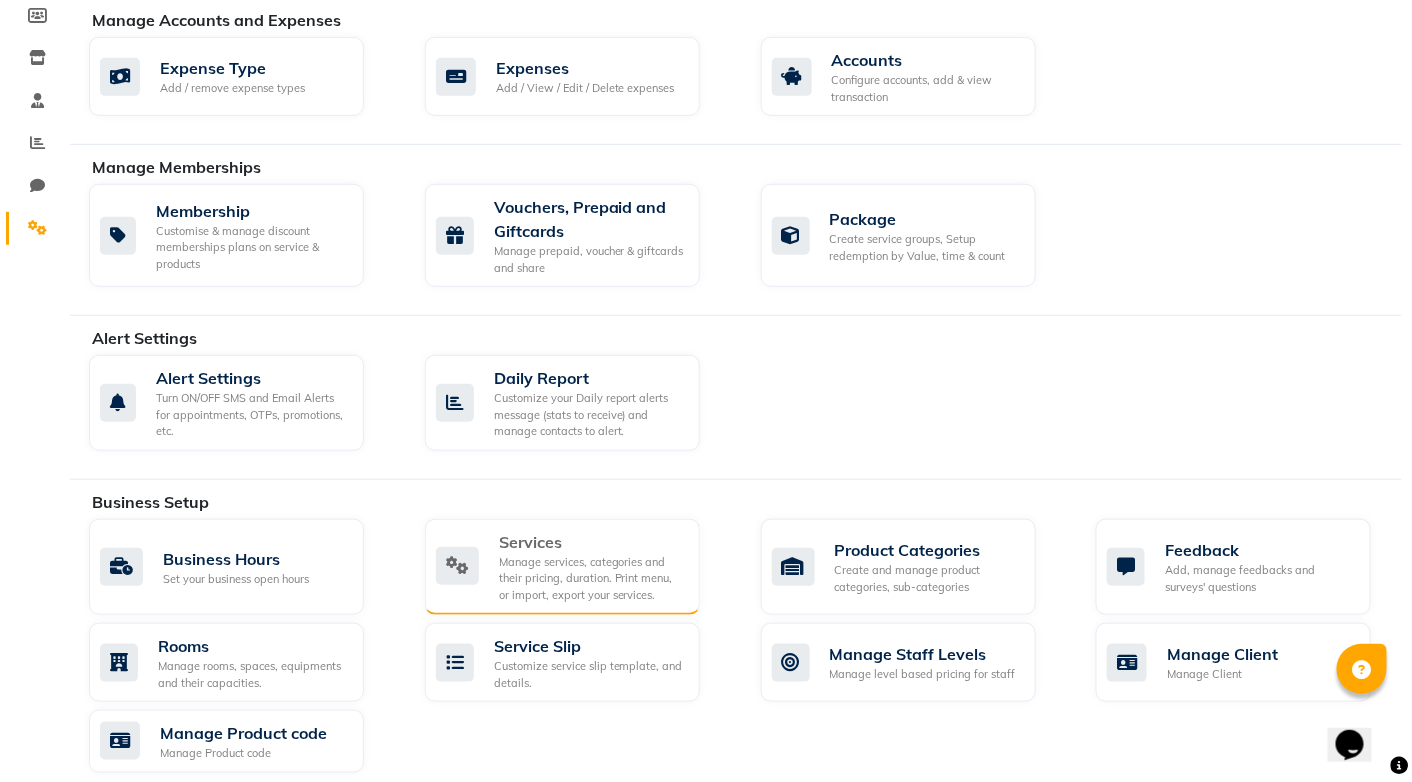 click on "Services" 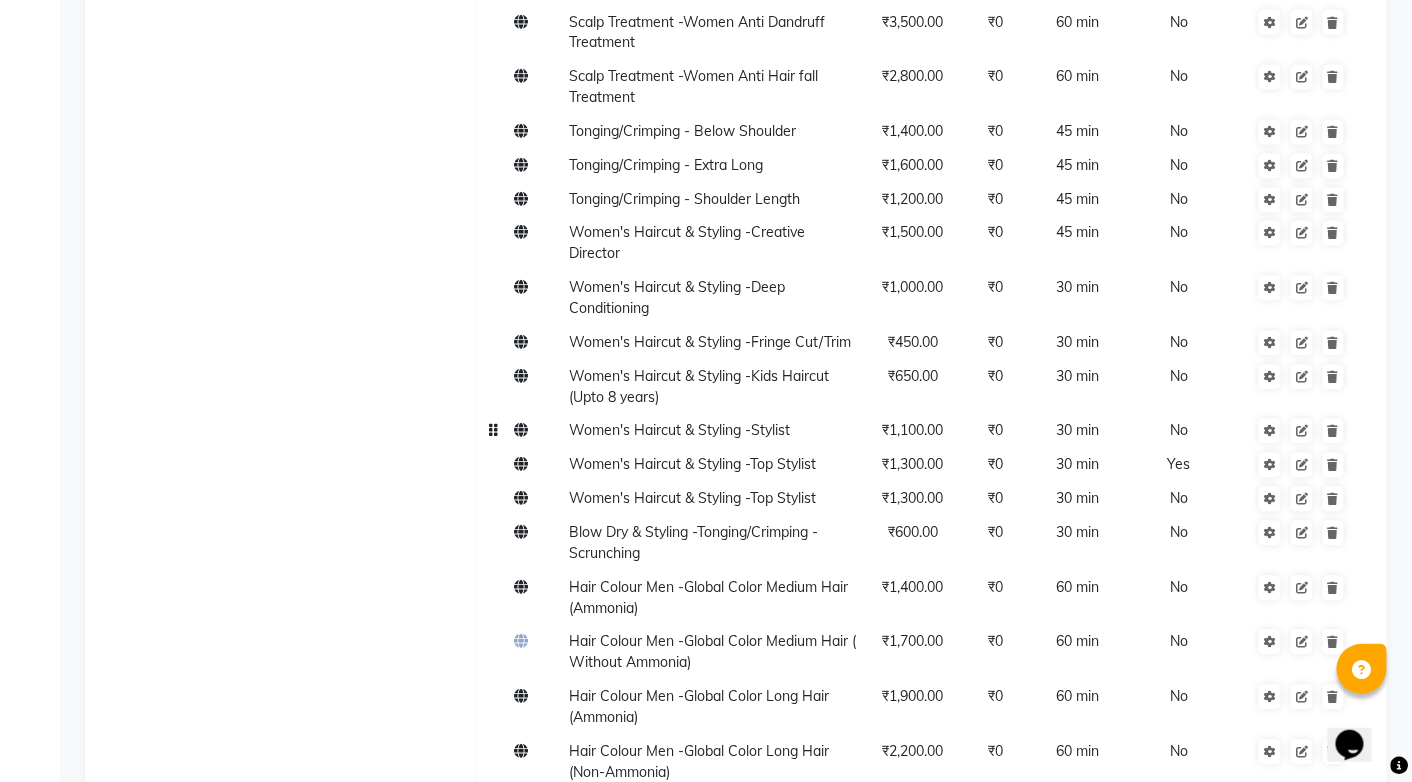scroll, scrollTop: 8600, scrollLeft: 0, axis: vertical 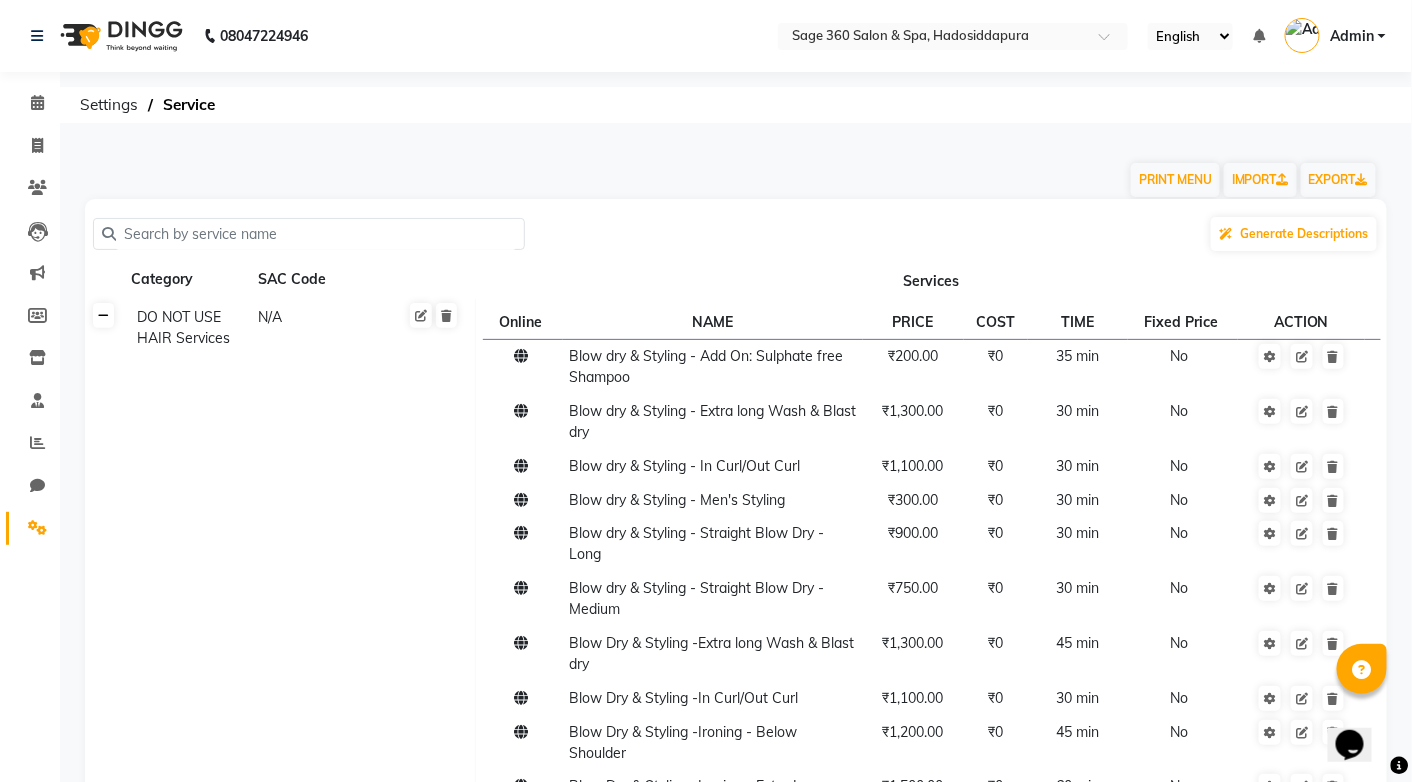 click 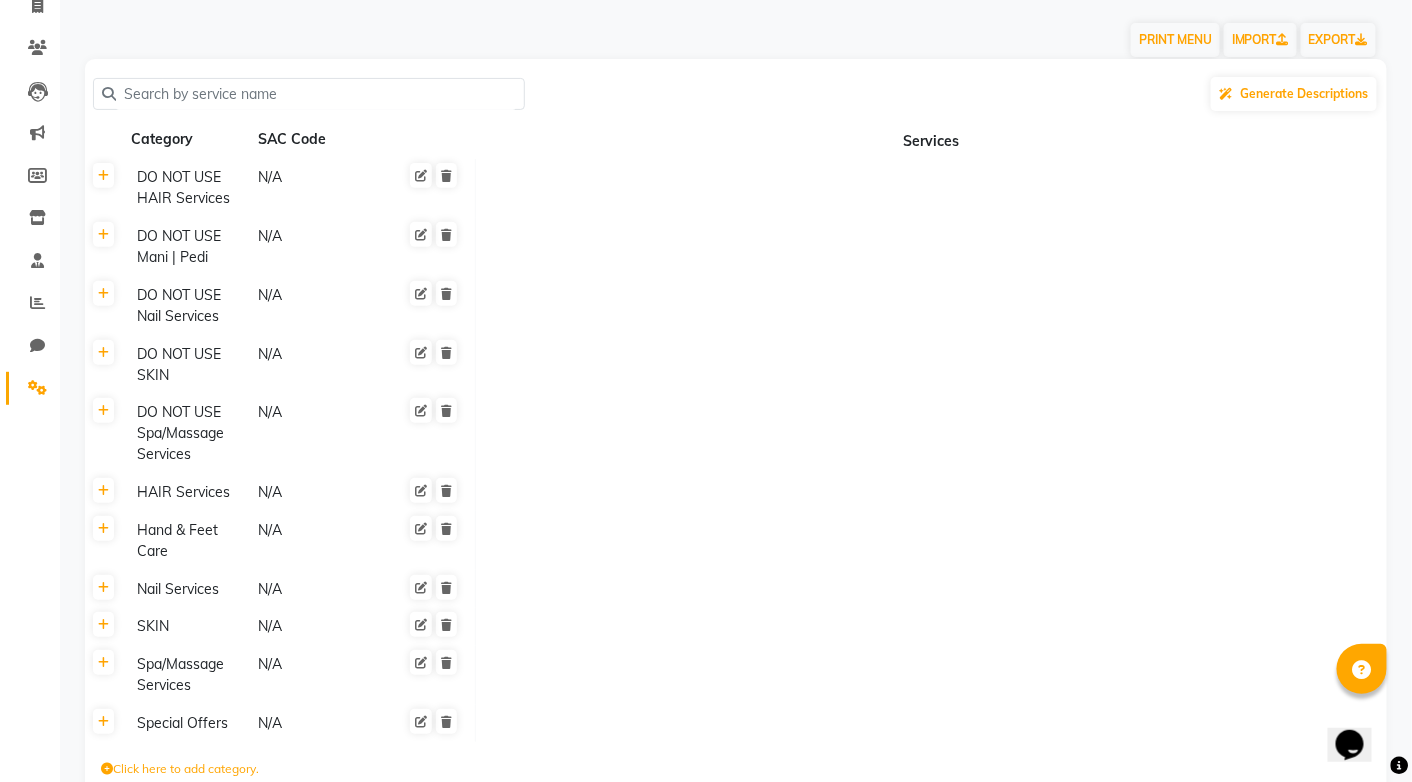 scroll, scrollTop: 251, scrollLeft: 0, axis: vertical 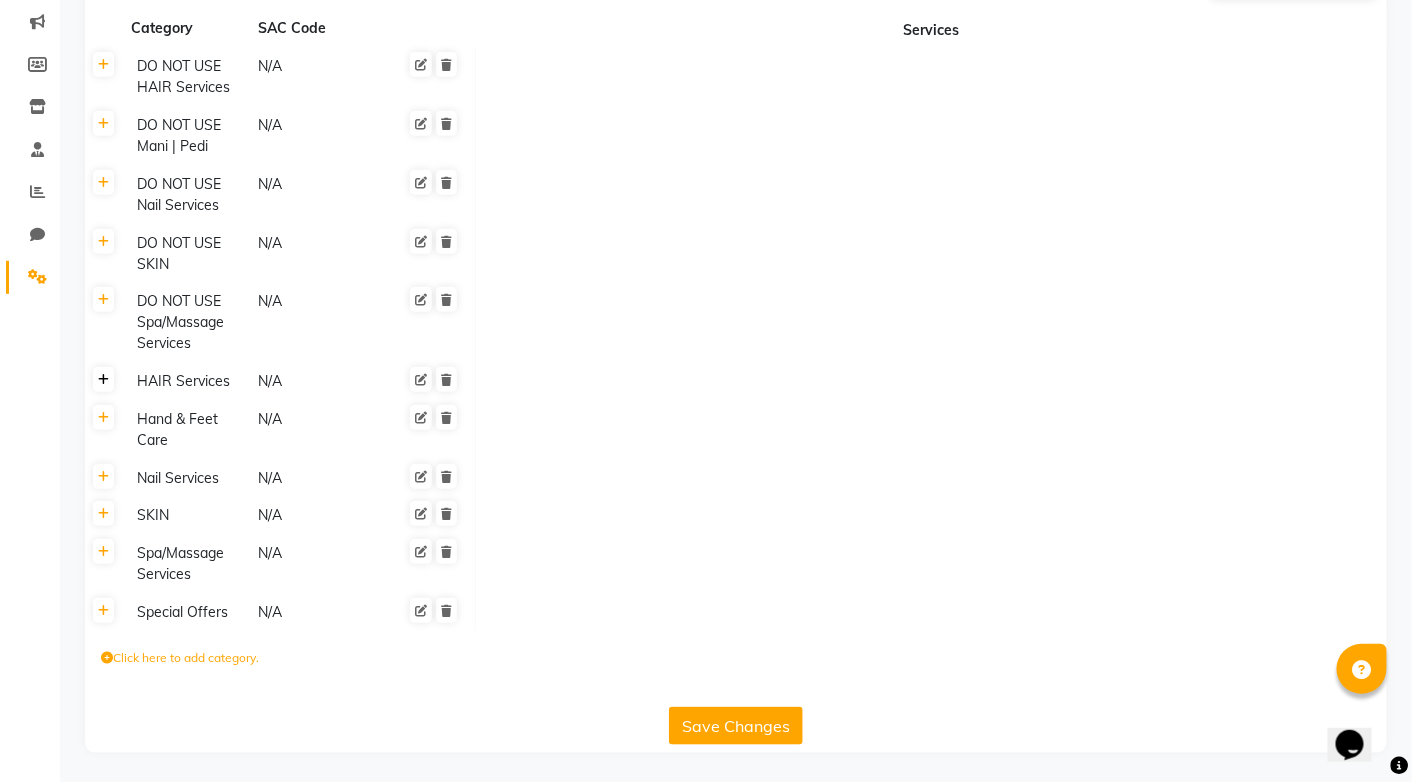 click 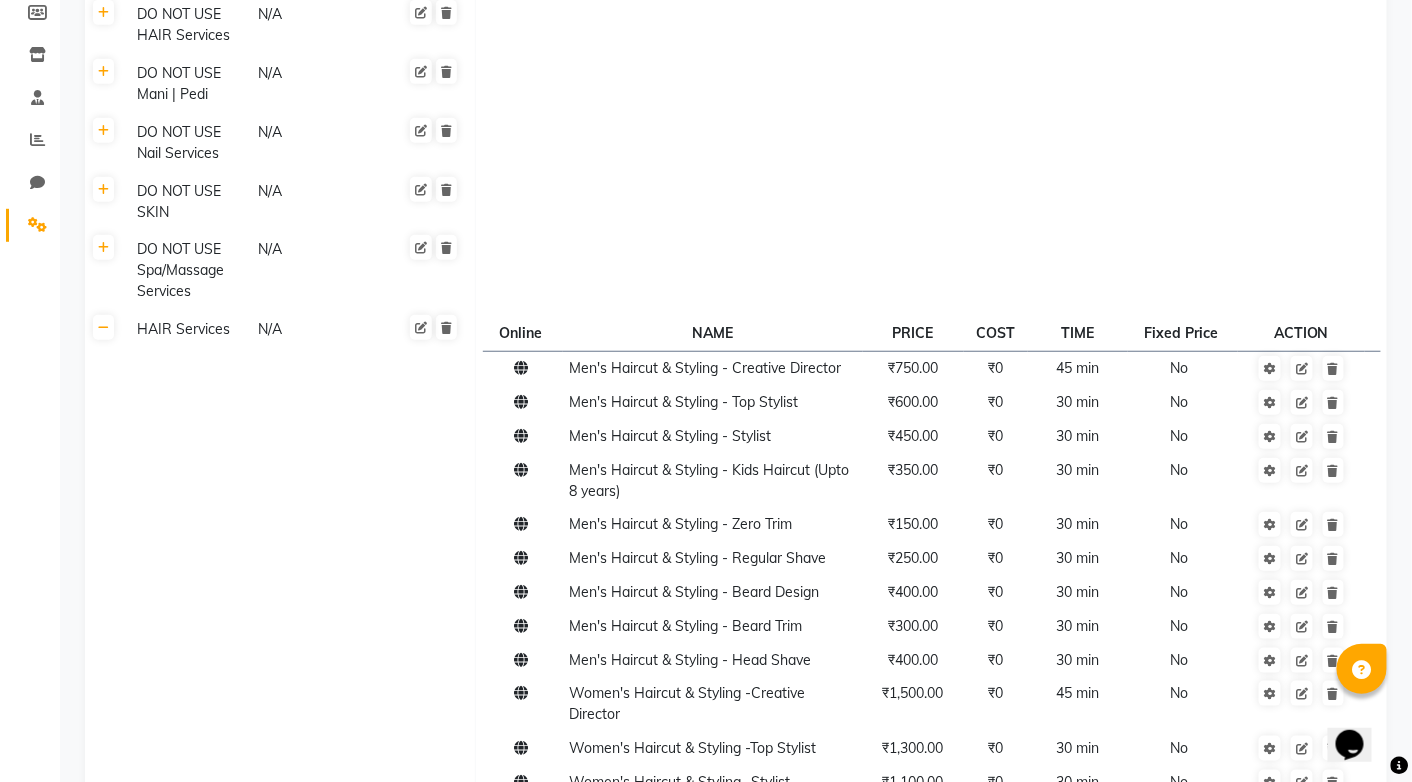 scroll, scrollTop: 251, scrollLeft: 0, axis: vertical 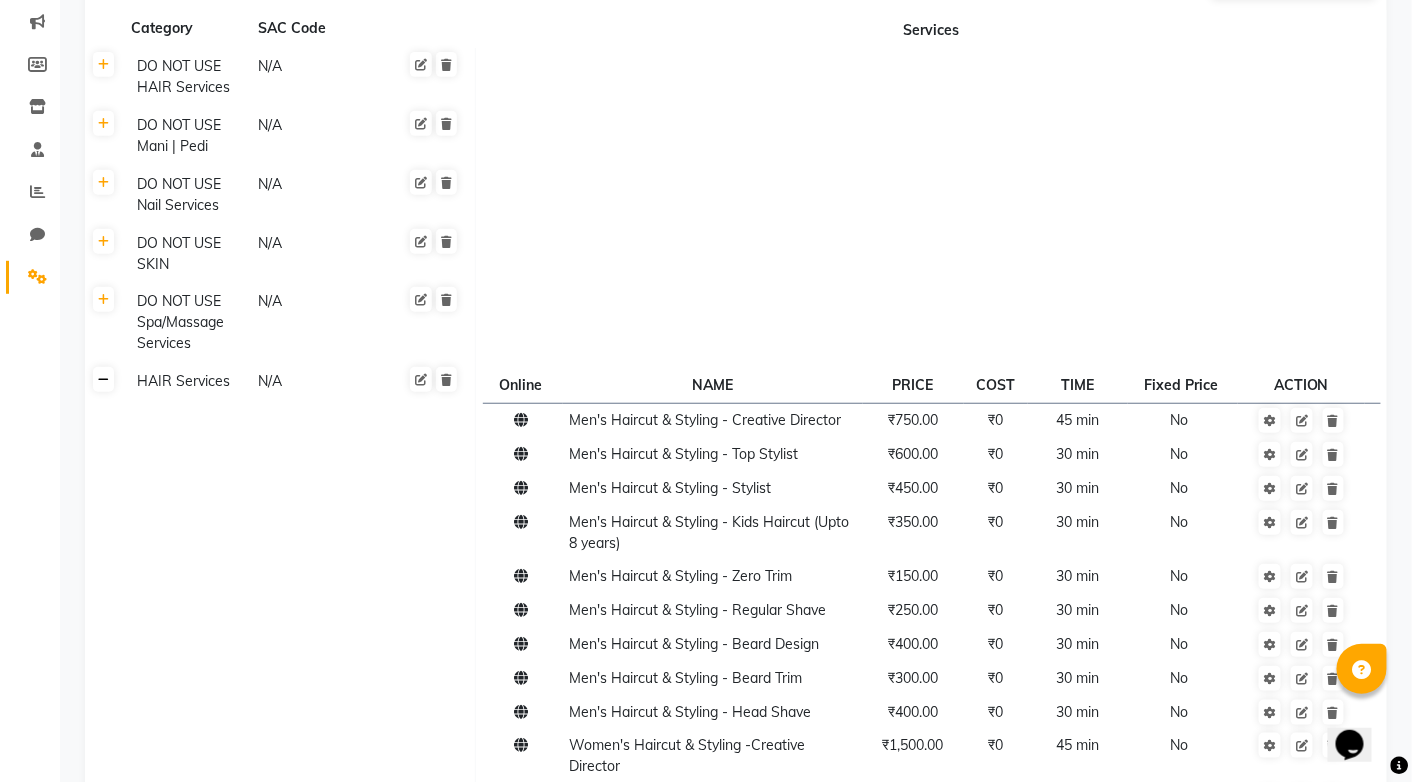 click 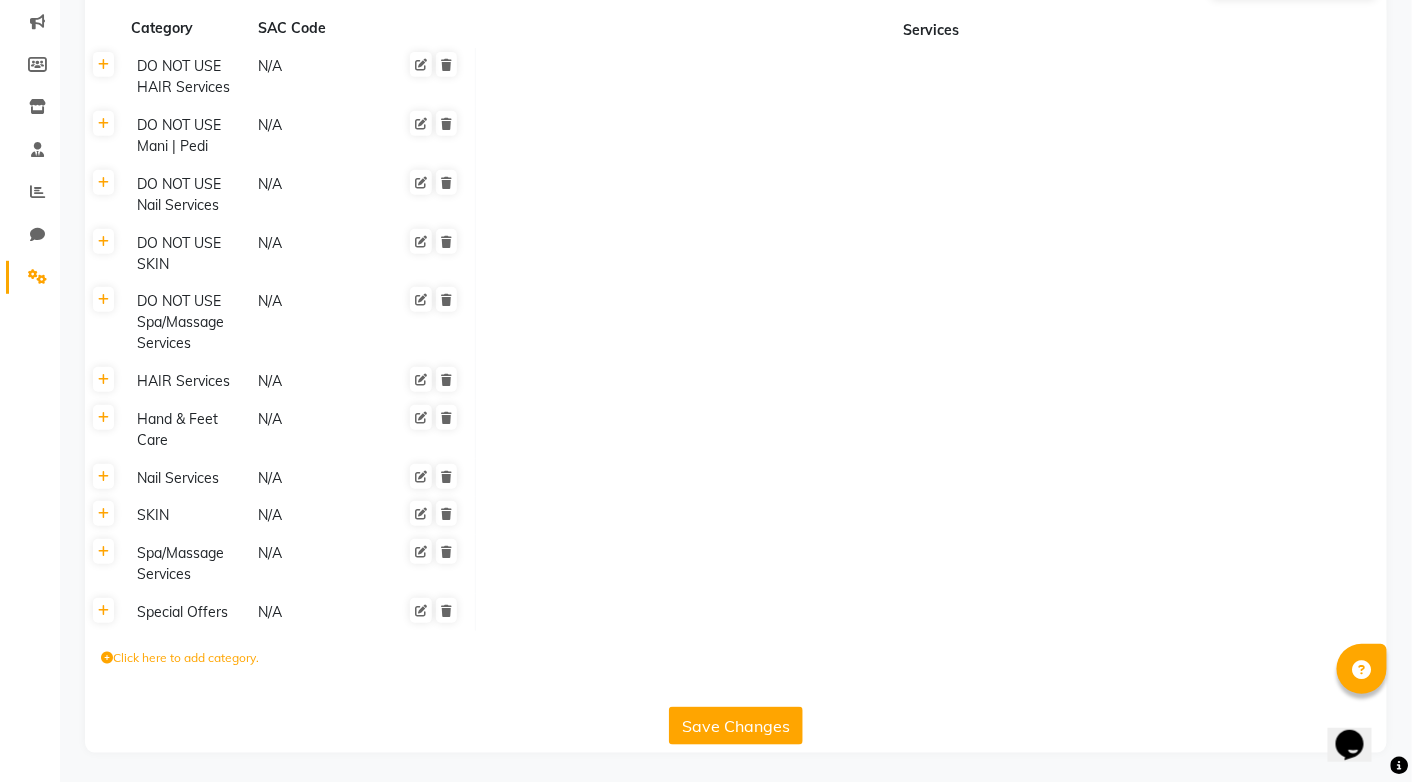scroll, scrollTop: 0, scrollLeft: 0, axis: both 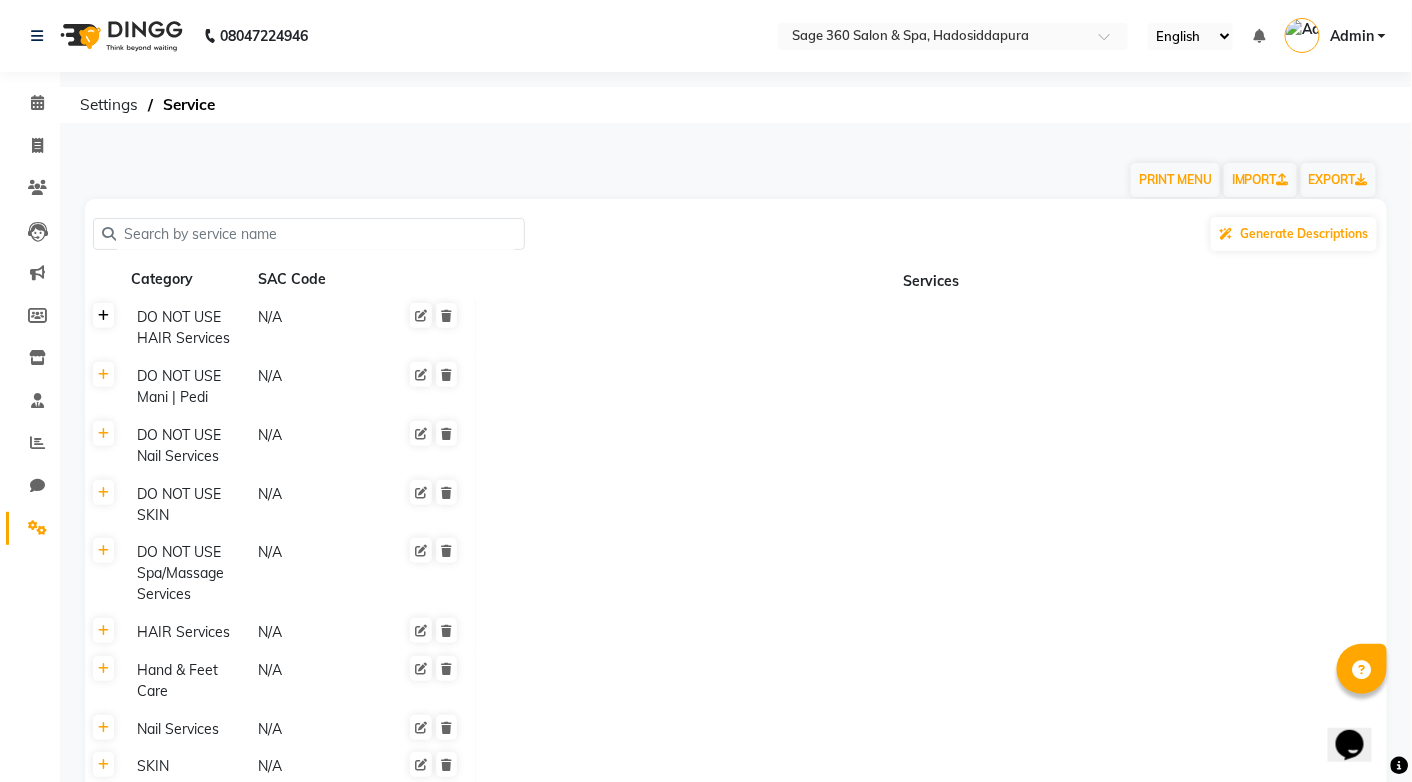 click 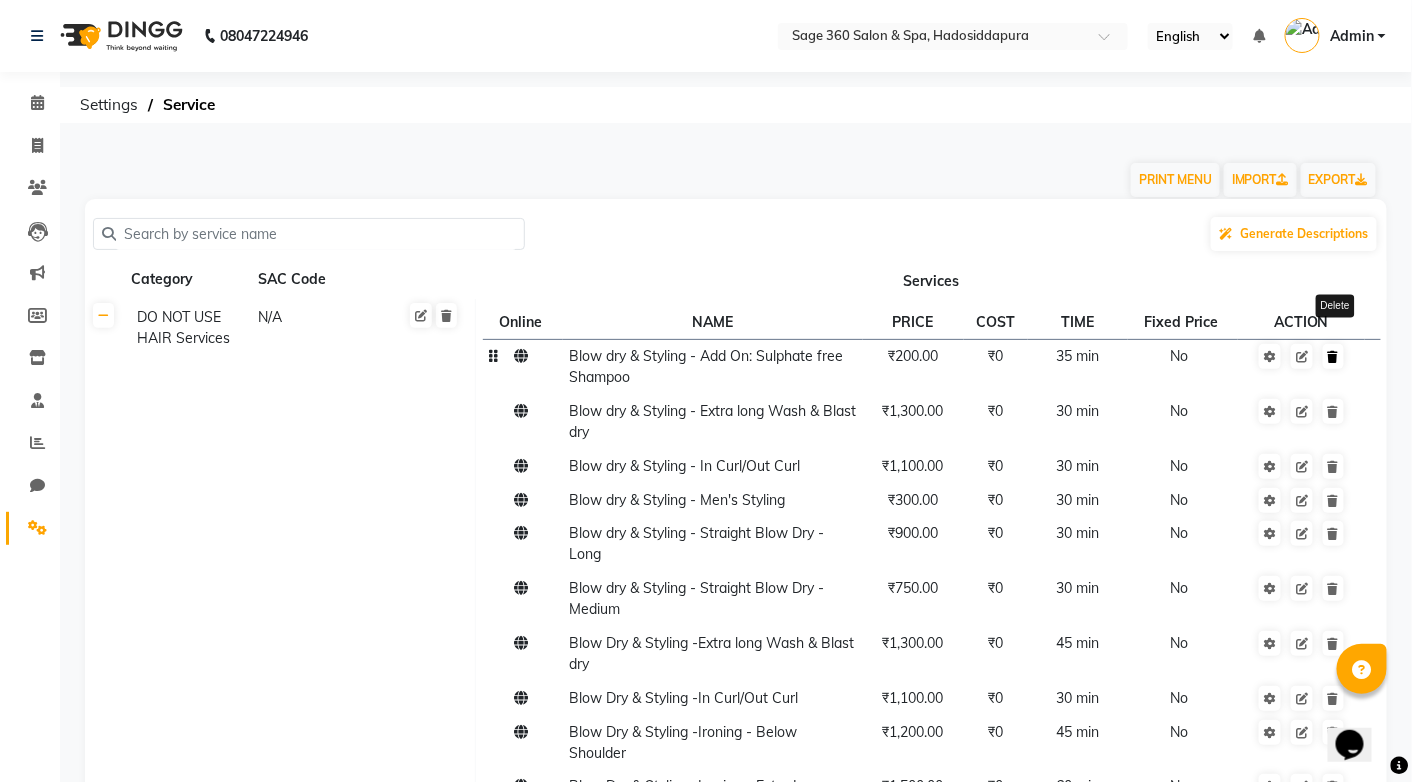 click 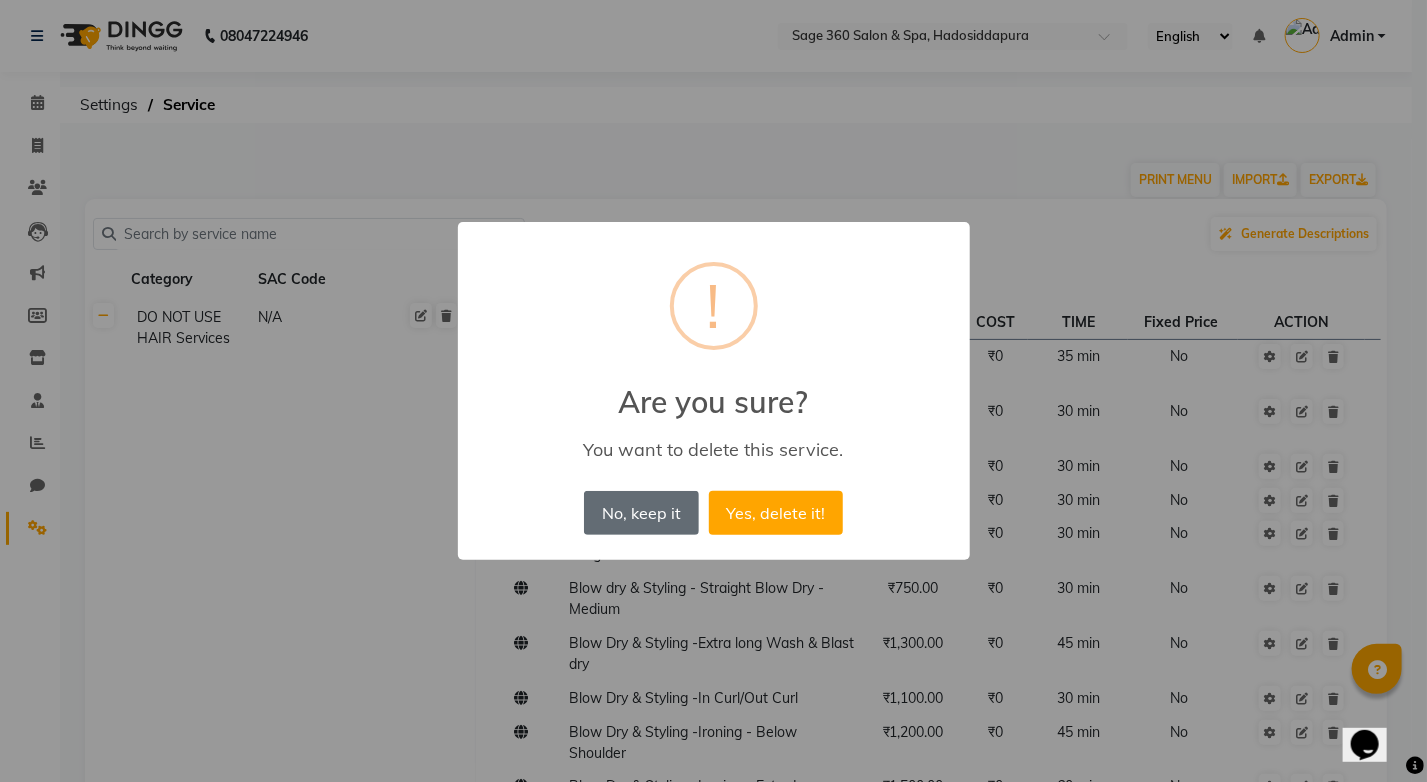 click on "No, keep it" at bounding box center (641, 513) 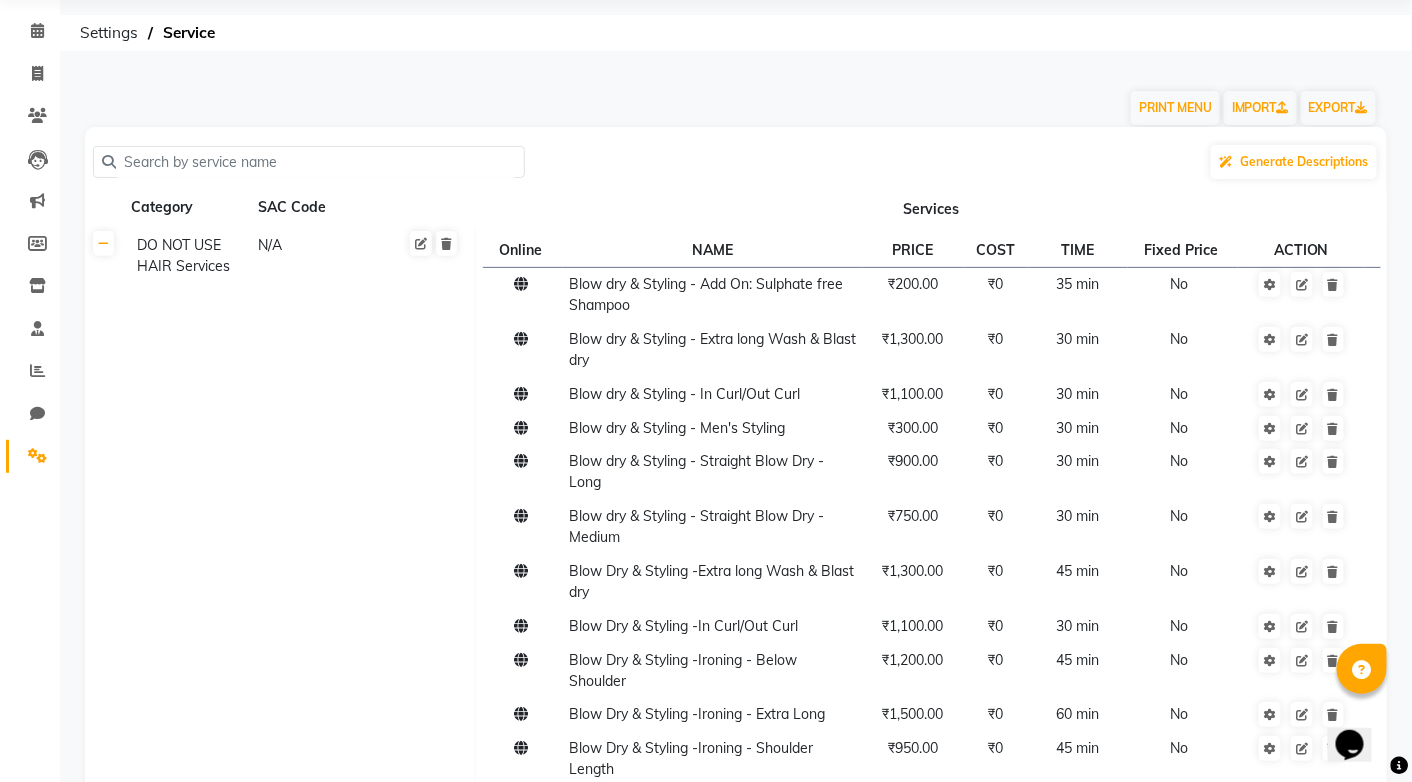 scroll, scrollTop: 100, scrollLeft: 0, axis: vertical 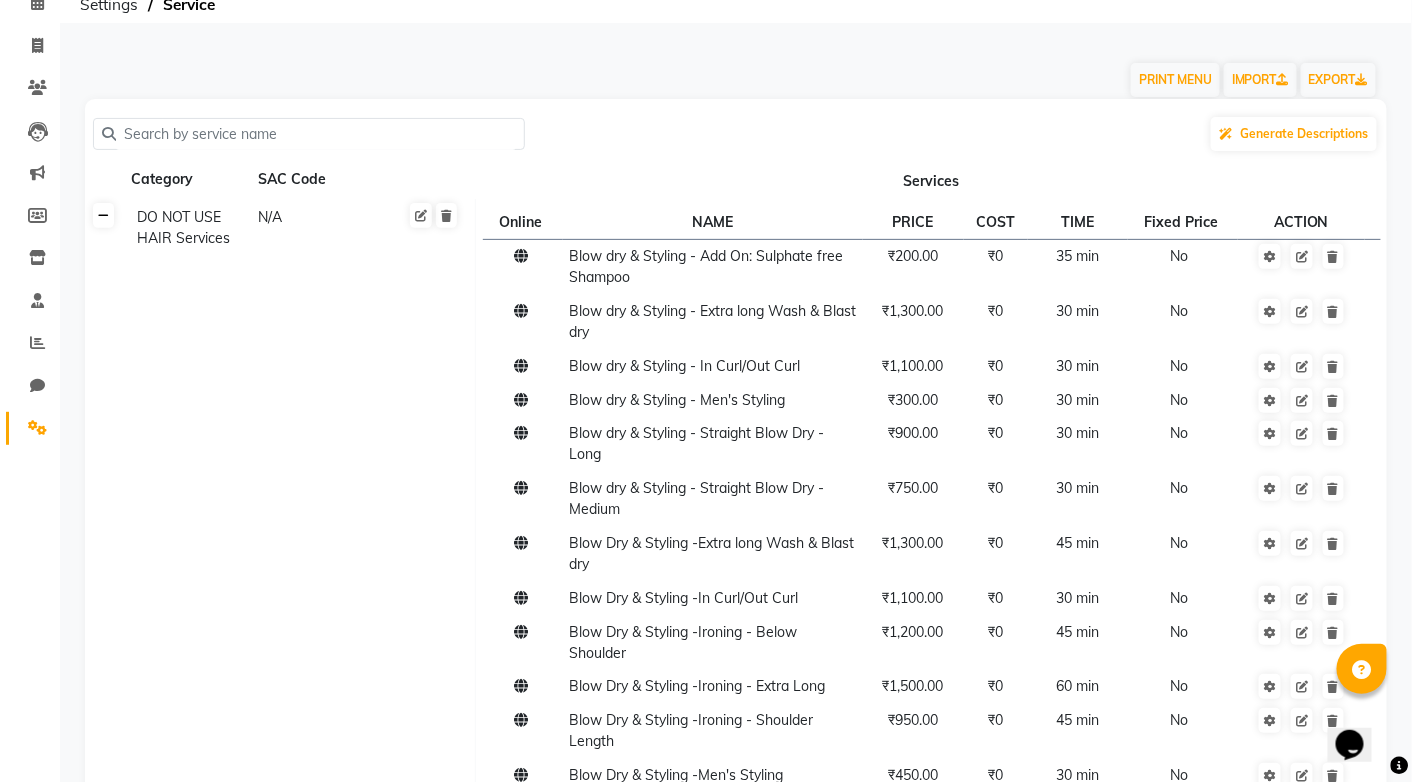 click 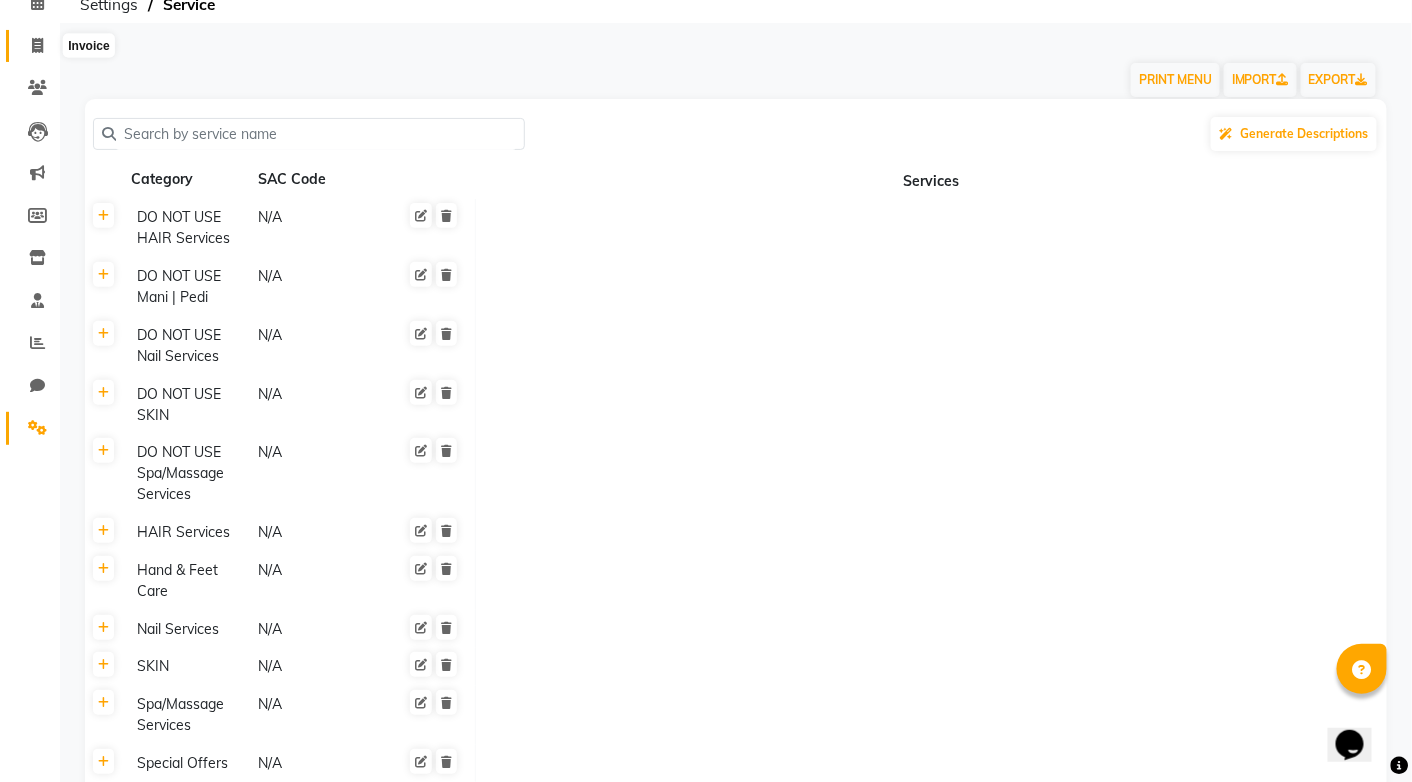 click 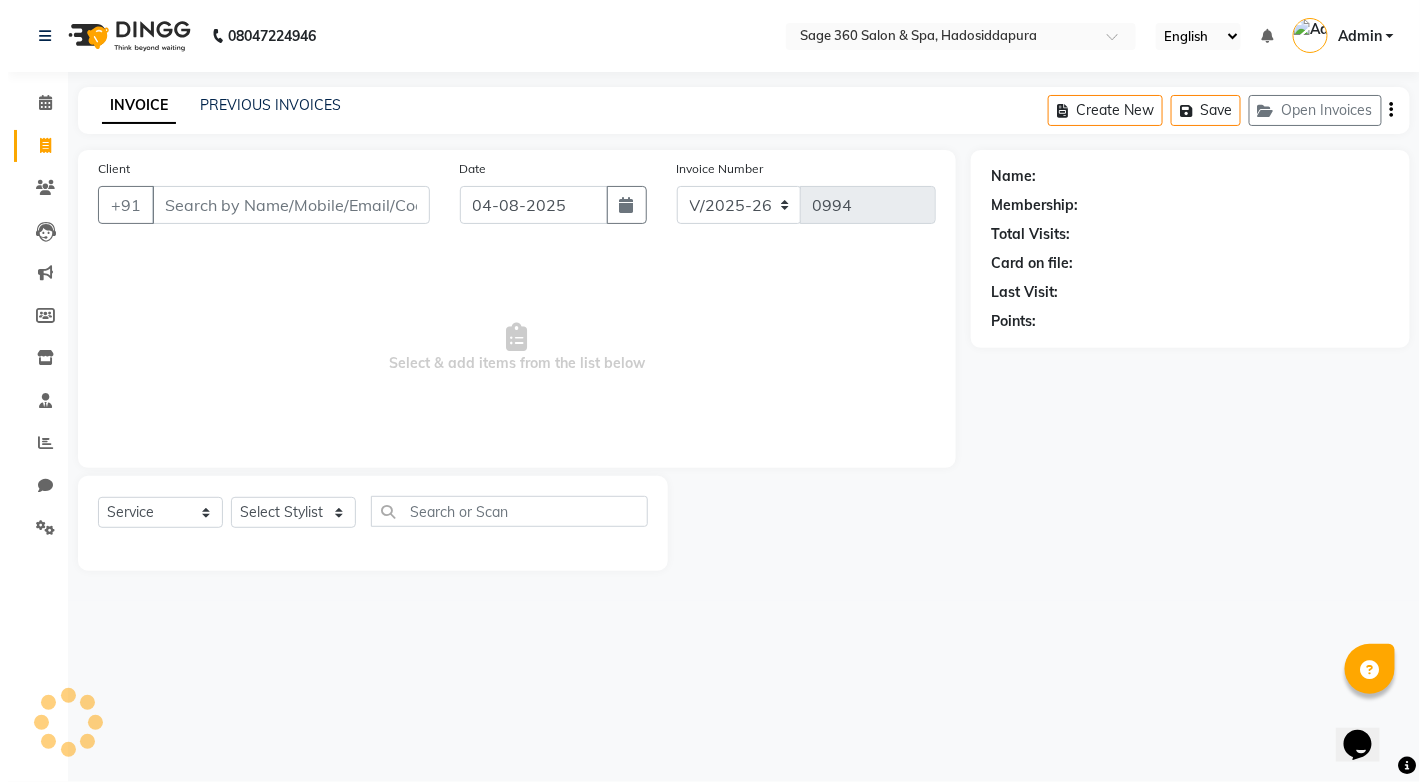 scroll, scrollTop: 0, scrollLeft: 0, axis: both 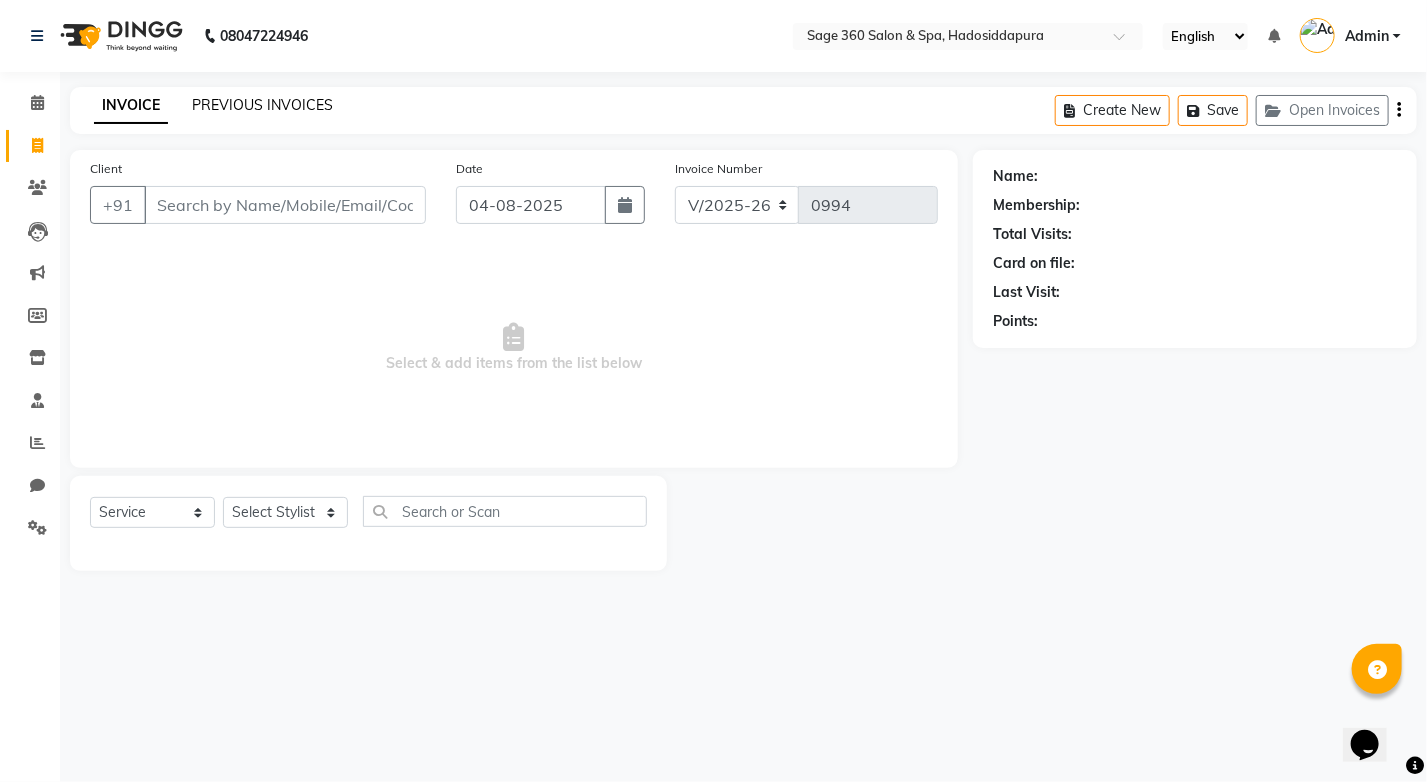 click on "PREVIOUS INVOICES" 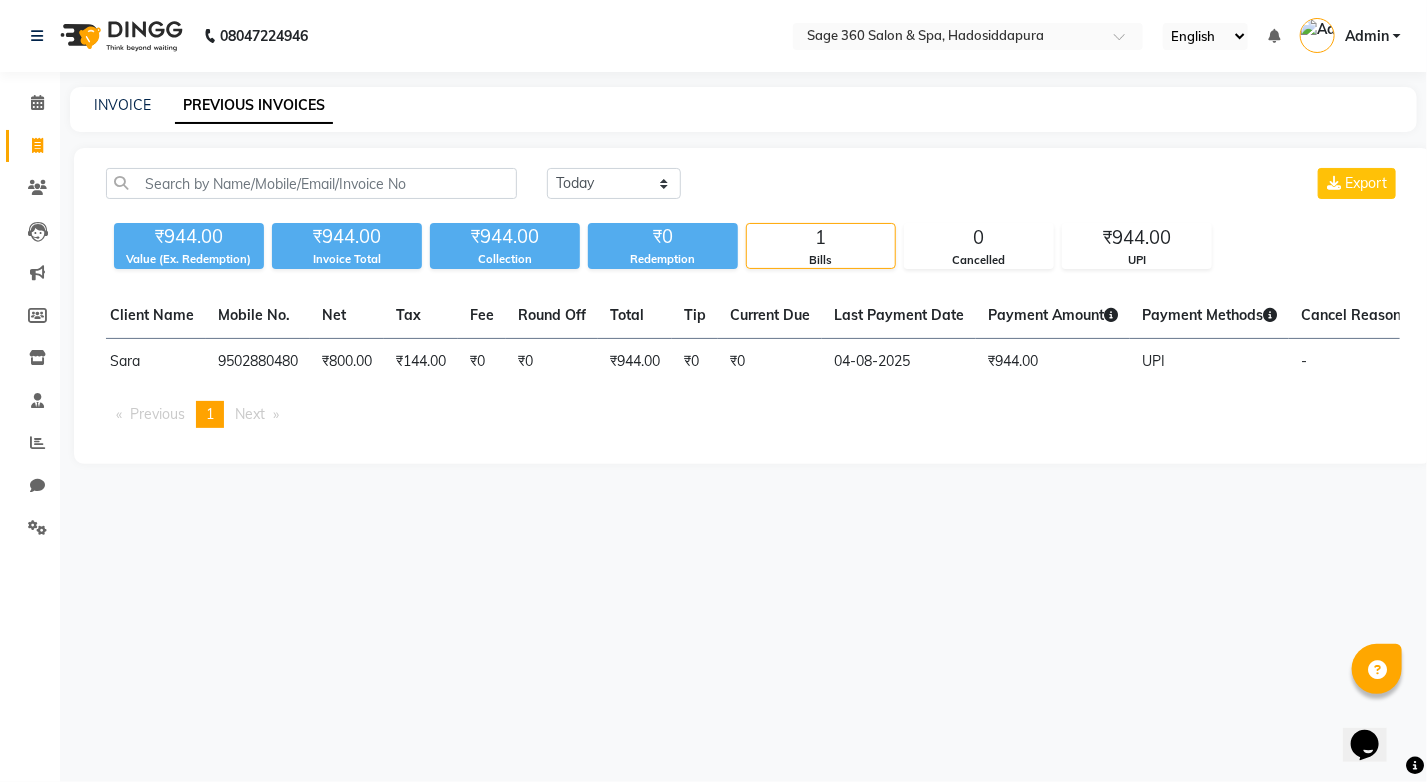 scroll, scrollTop: 0, scrollLeft: 0, axis: both 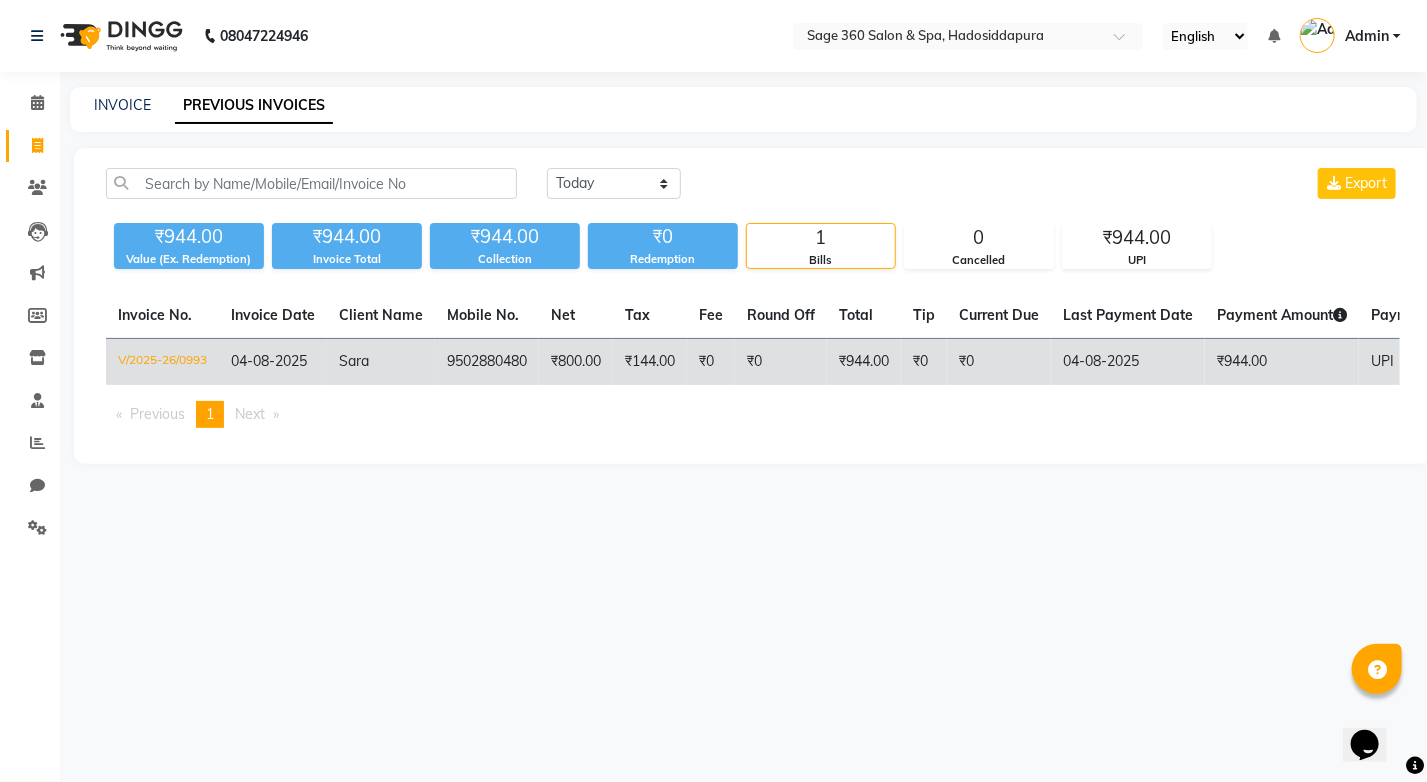 click on "V/2025-26/0993" 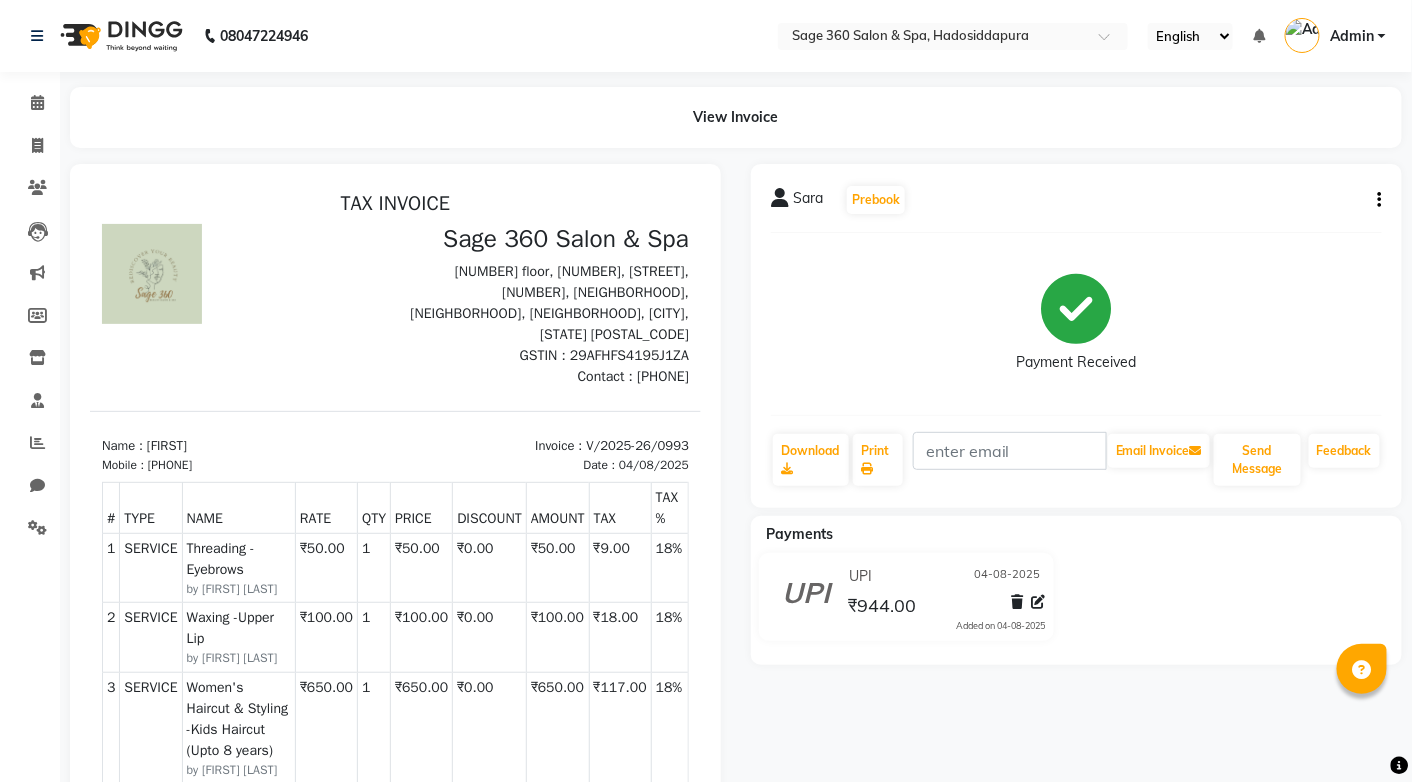 scroll, scrollTop: 0, scrollLeft: 0, axis: both 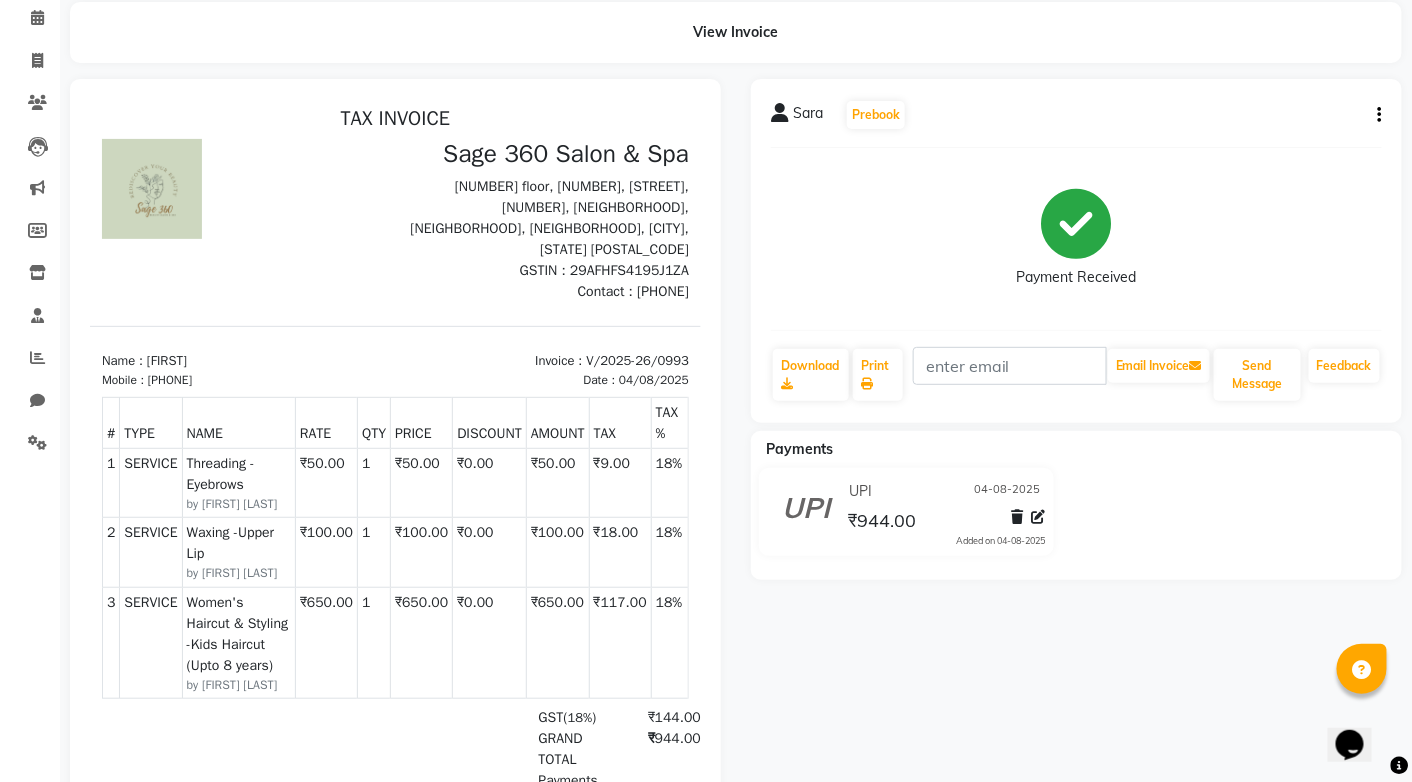 click 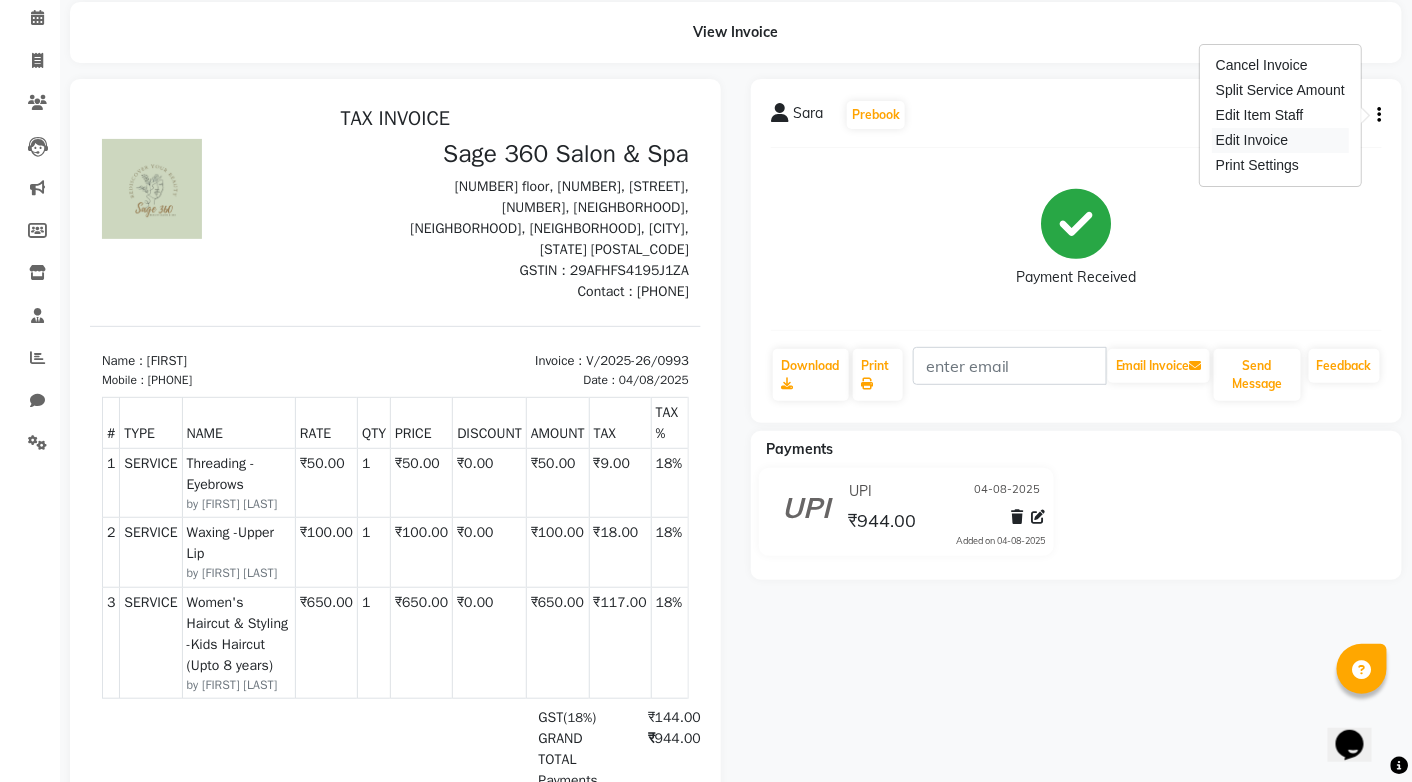 click on "Edit Invoice" at bounding box center (1280, 140) 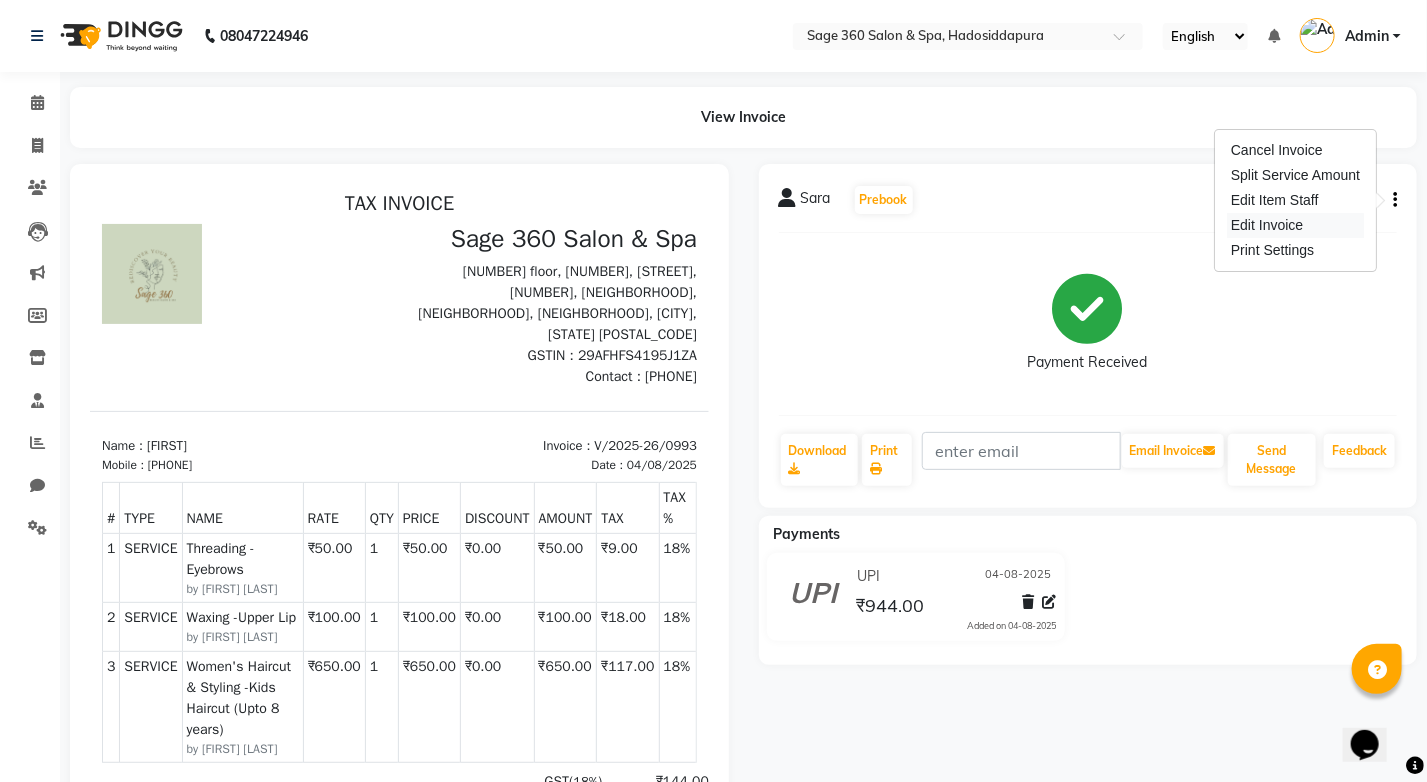 select on "service" 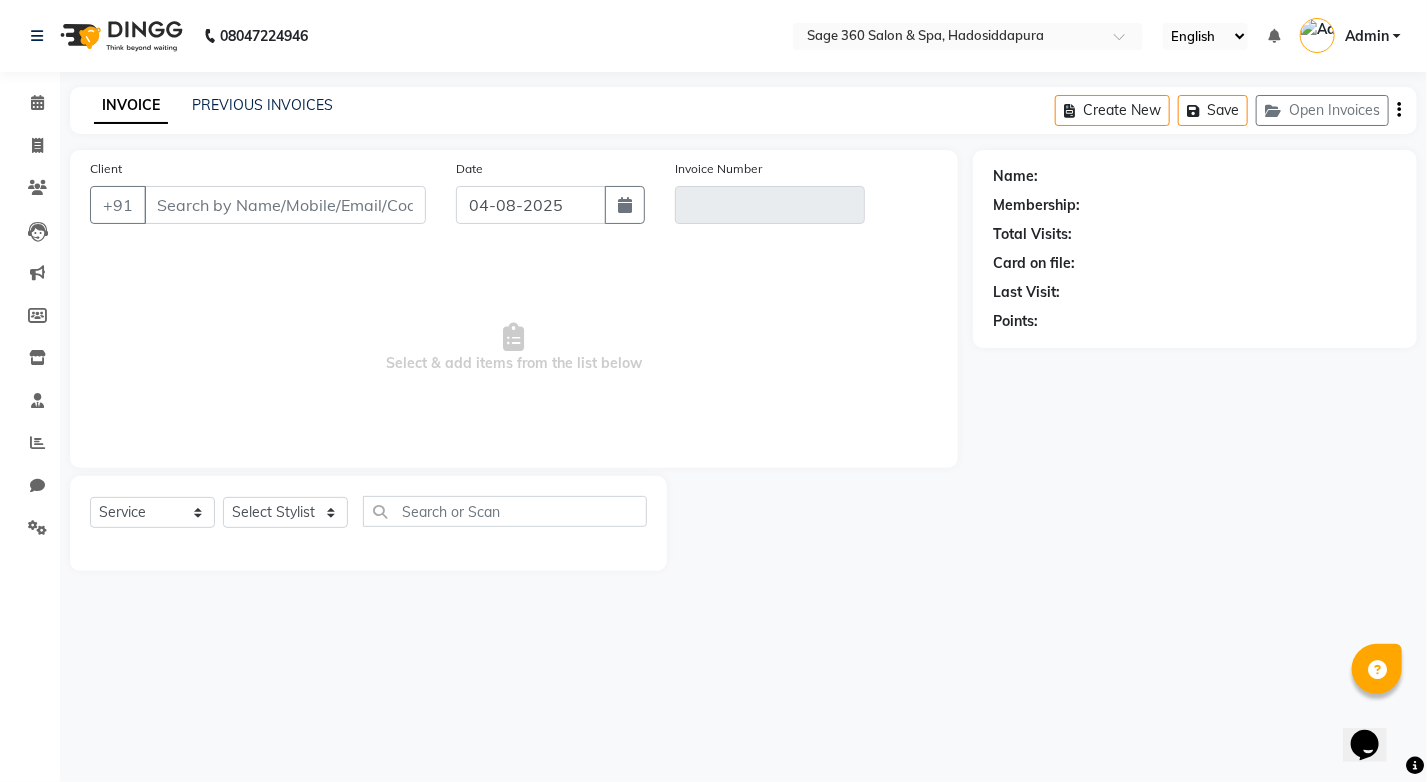 type on "[PHONE]" 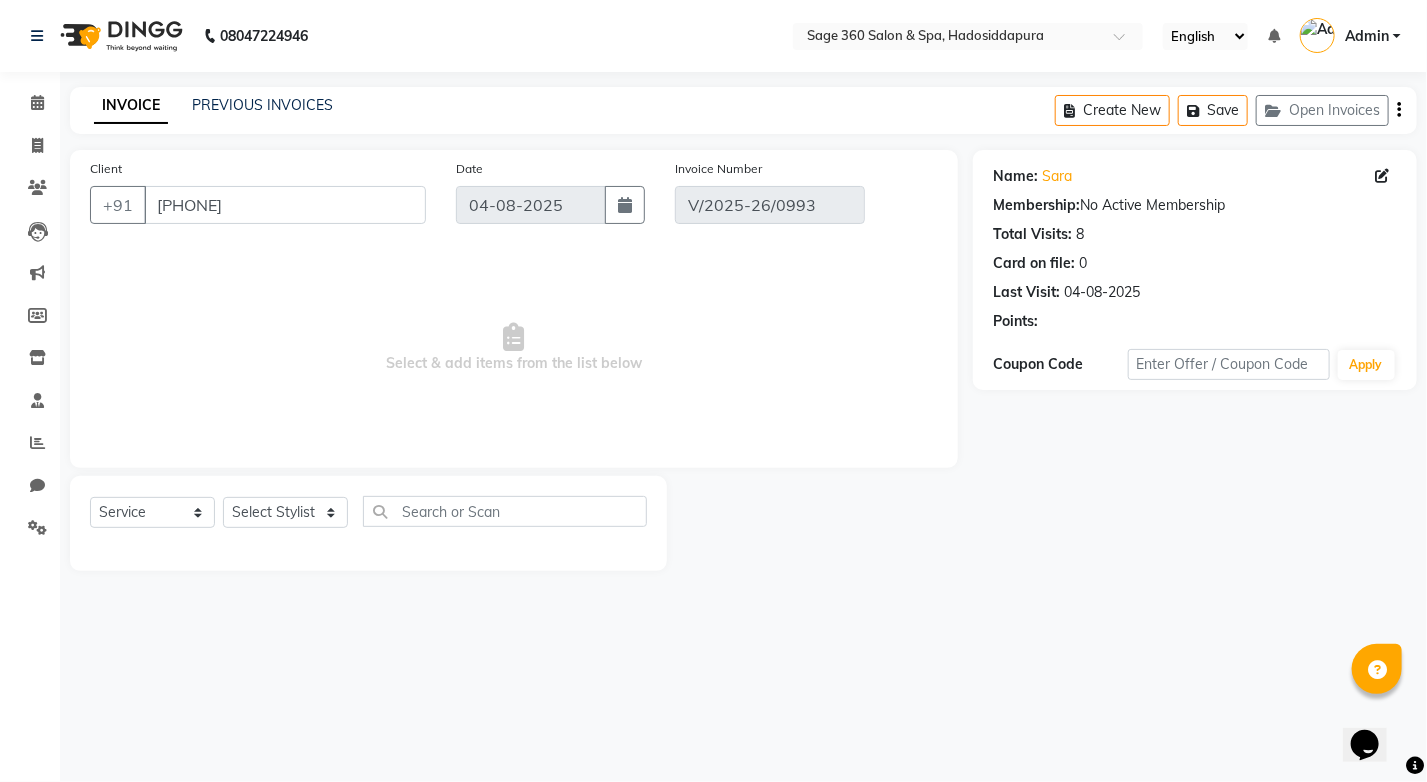 select on "select" 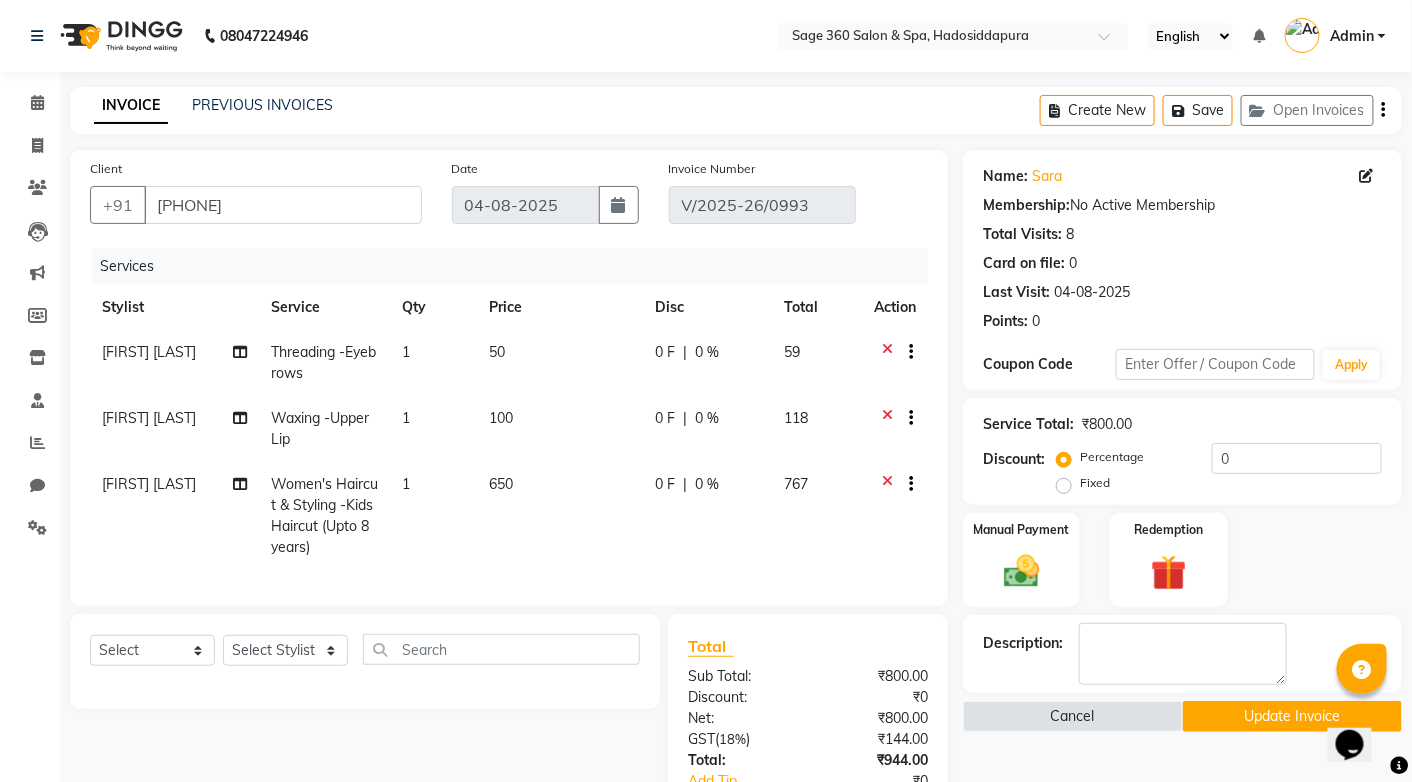 scroll, scrollTop: 100, scrollLeft: 0, axis: vertical 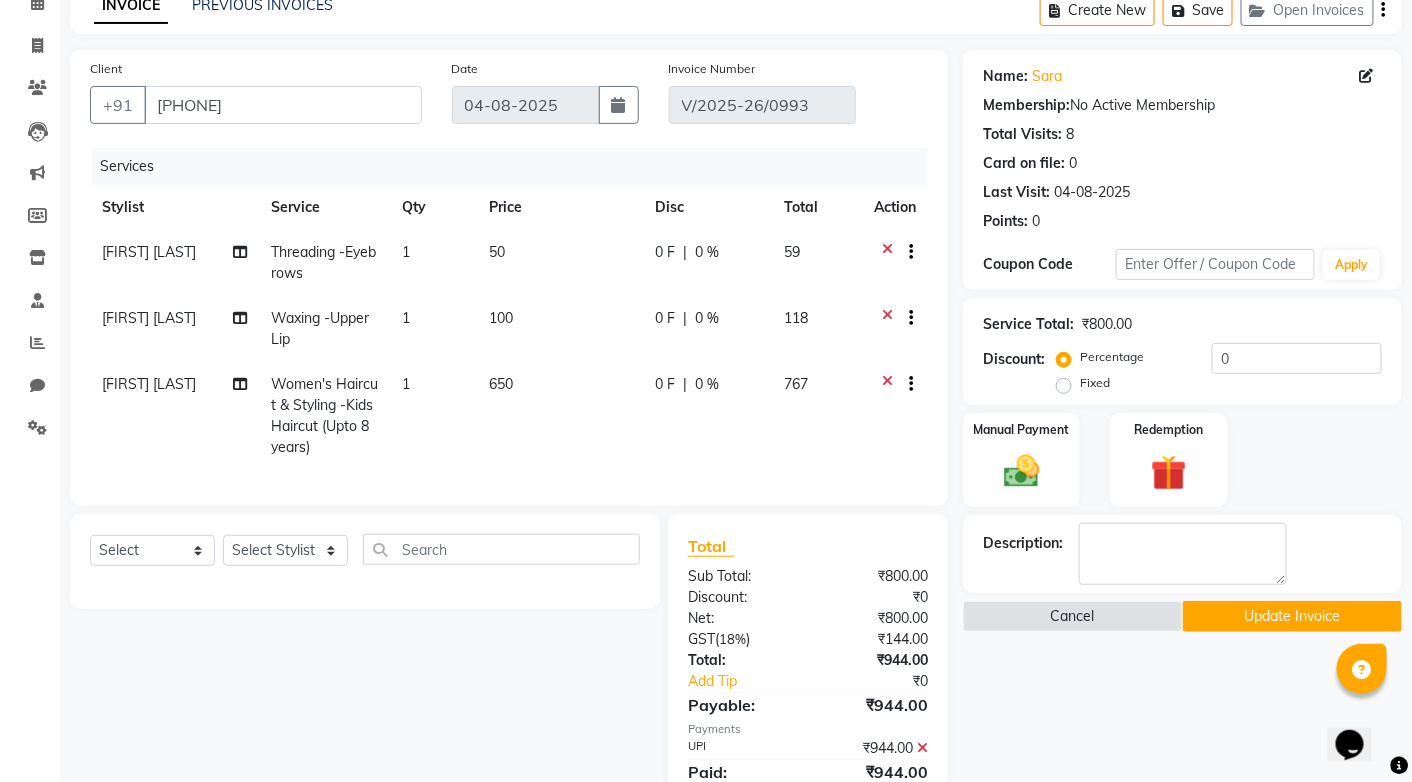 click on "[FIRST] [LAST]" 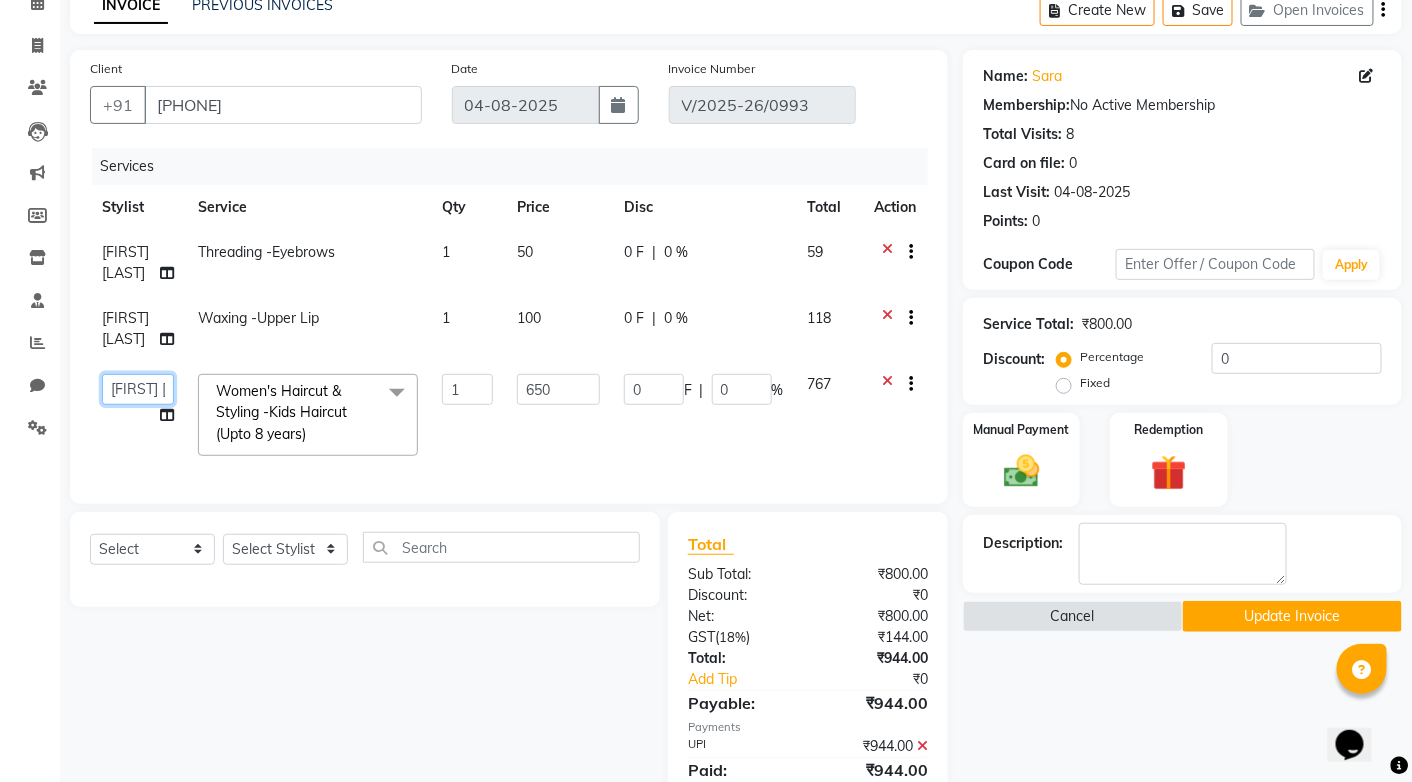 click on "by [FIRST] [LAST] [FIRST] [FIRST] [FIRST] [LAST] [LAST] [LAST] [LAST] [LAST] [LAST] [LAST] [LAST] [LAST] [LAST] [LAST] [LAST] [LAST] [LAST] [LAST] [LAST] [LAST]" 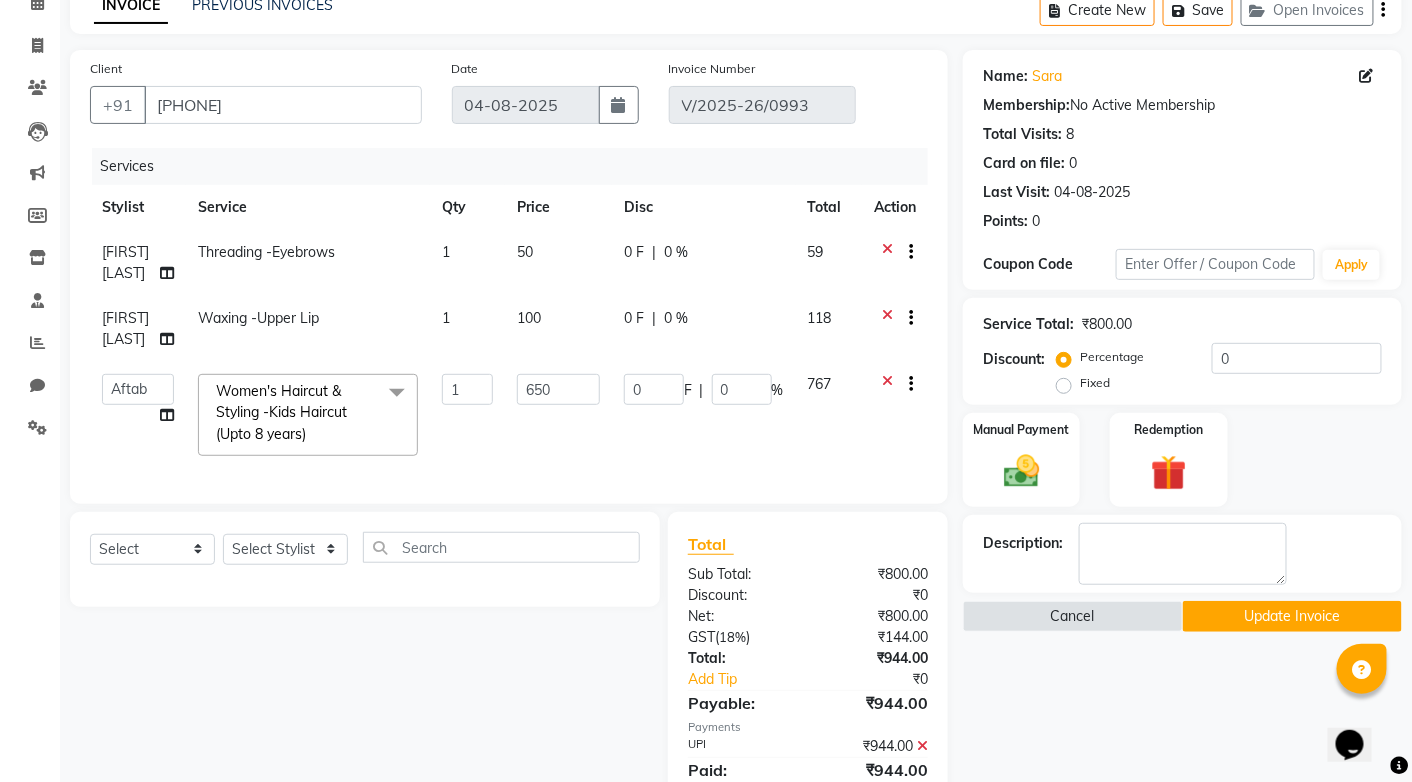 click on "0 F | 0 %" 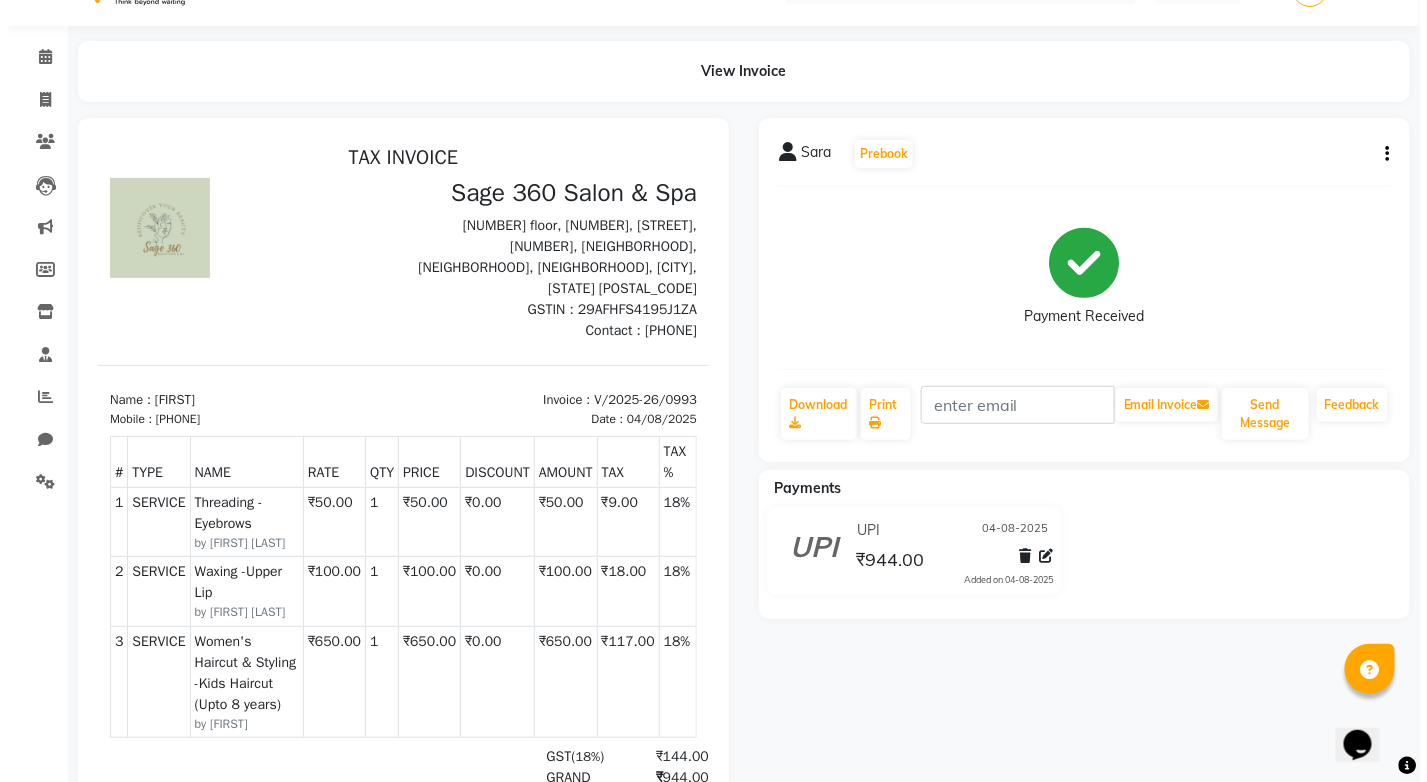 scroll, scrollTop: 0, scrollLeft: 0, axis: both 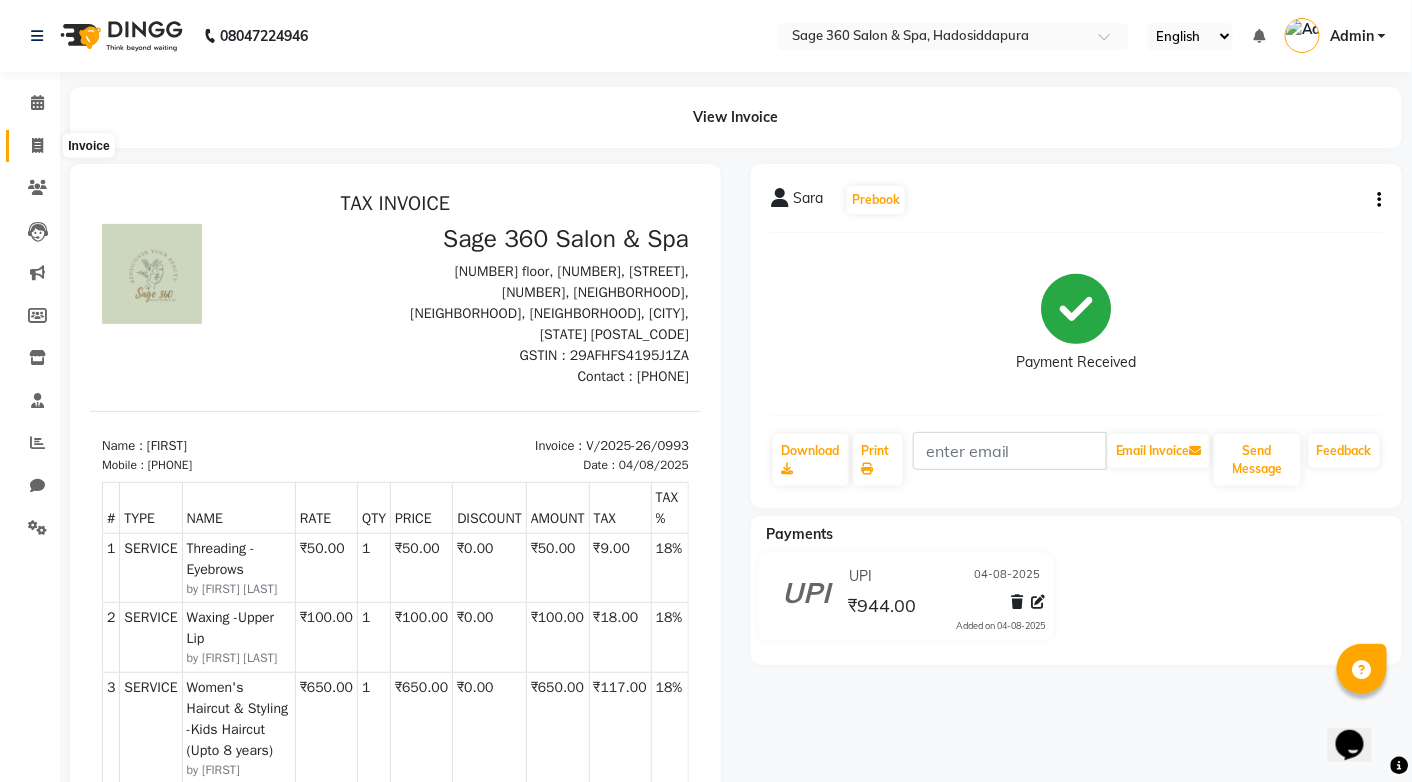 click 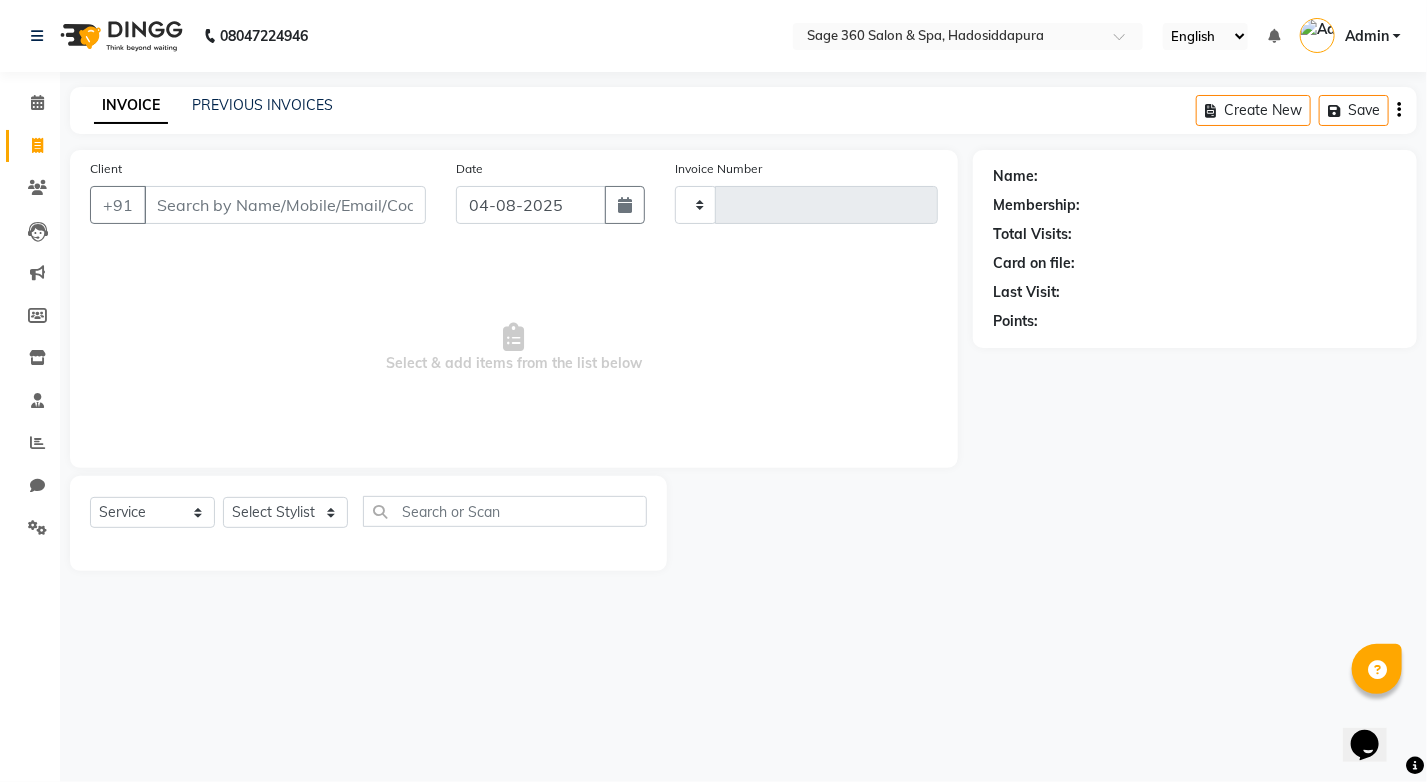 type on "0994" 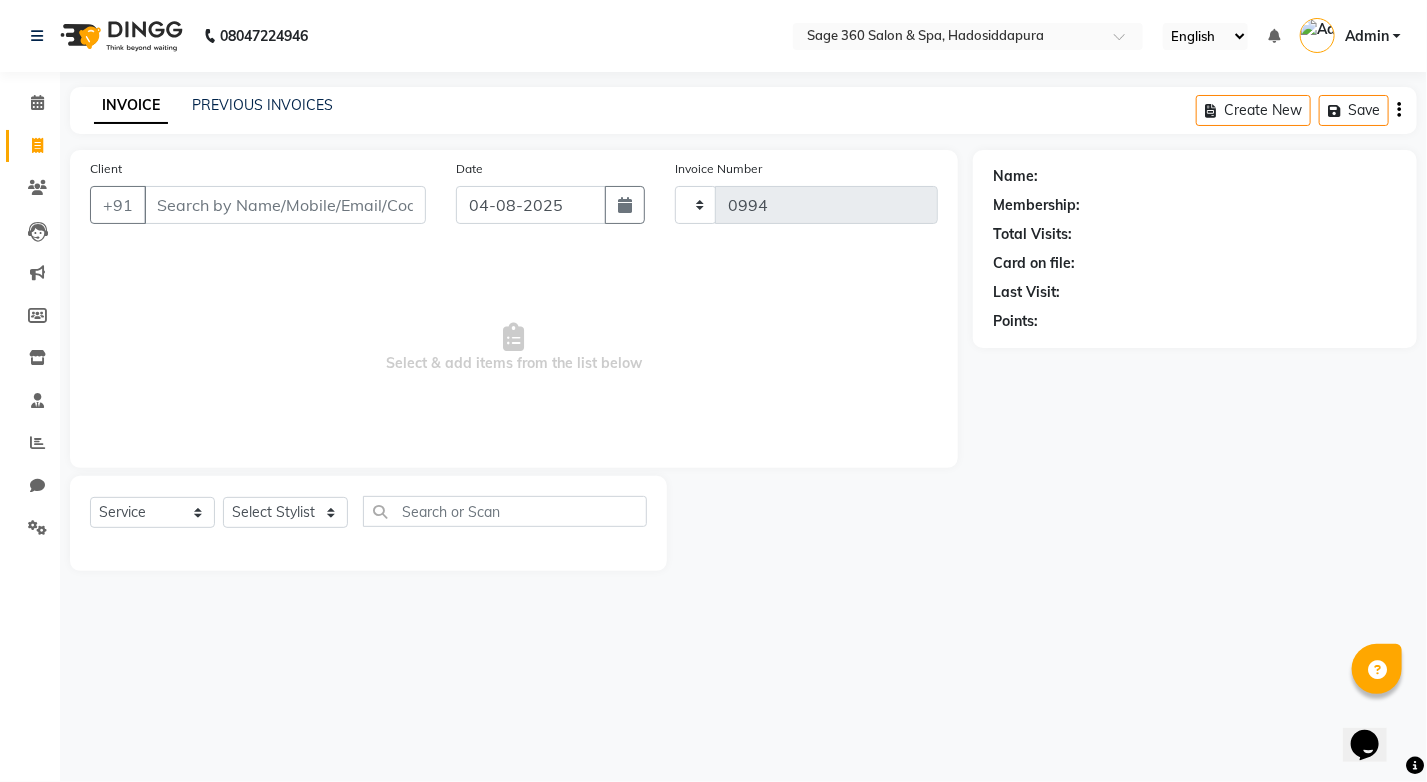 select on "7678" 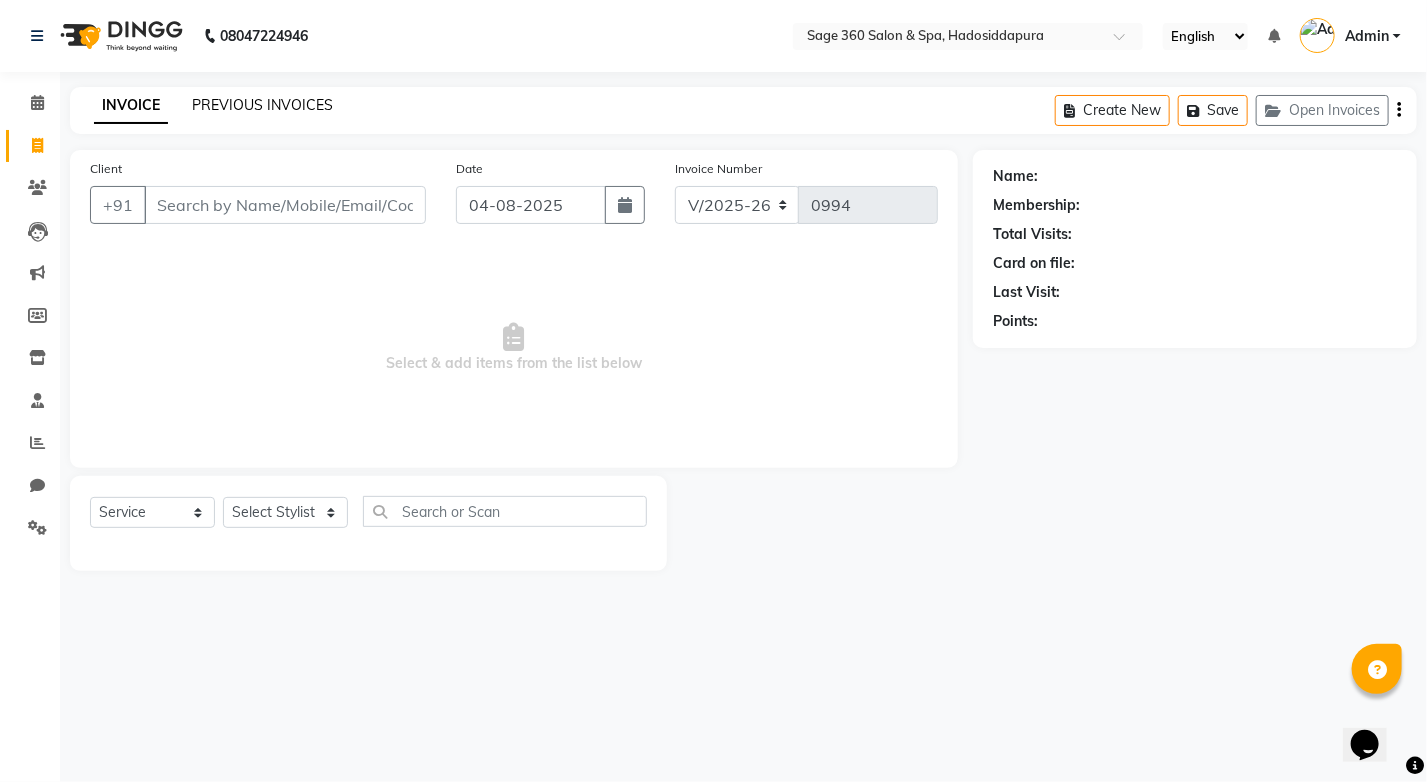 click on "PREVIOUS INVOICES" 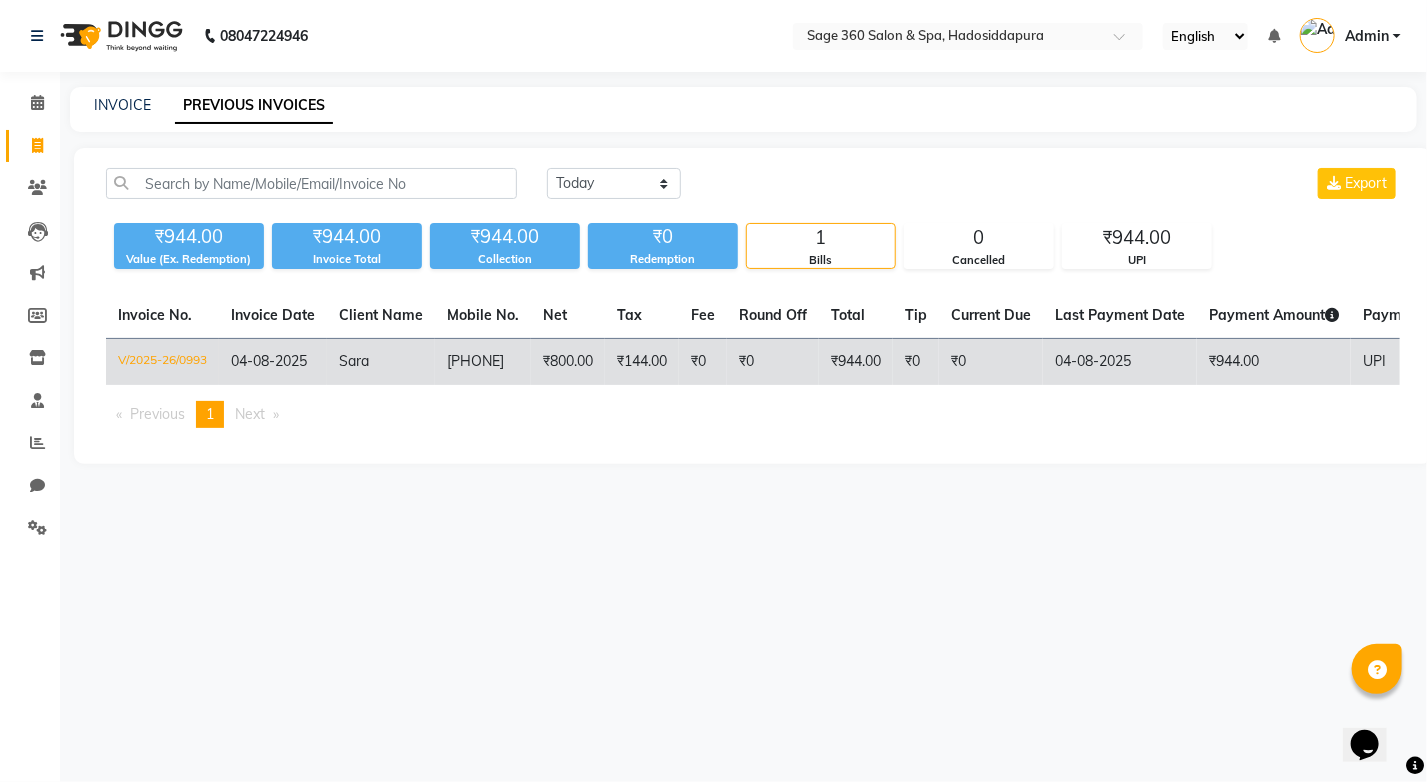 click on "V/2025-26/0993" 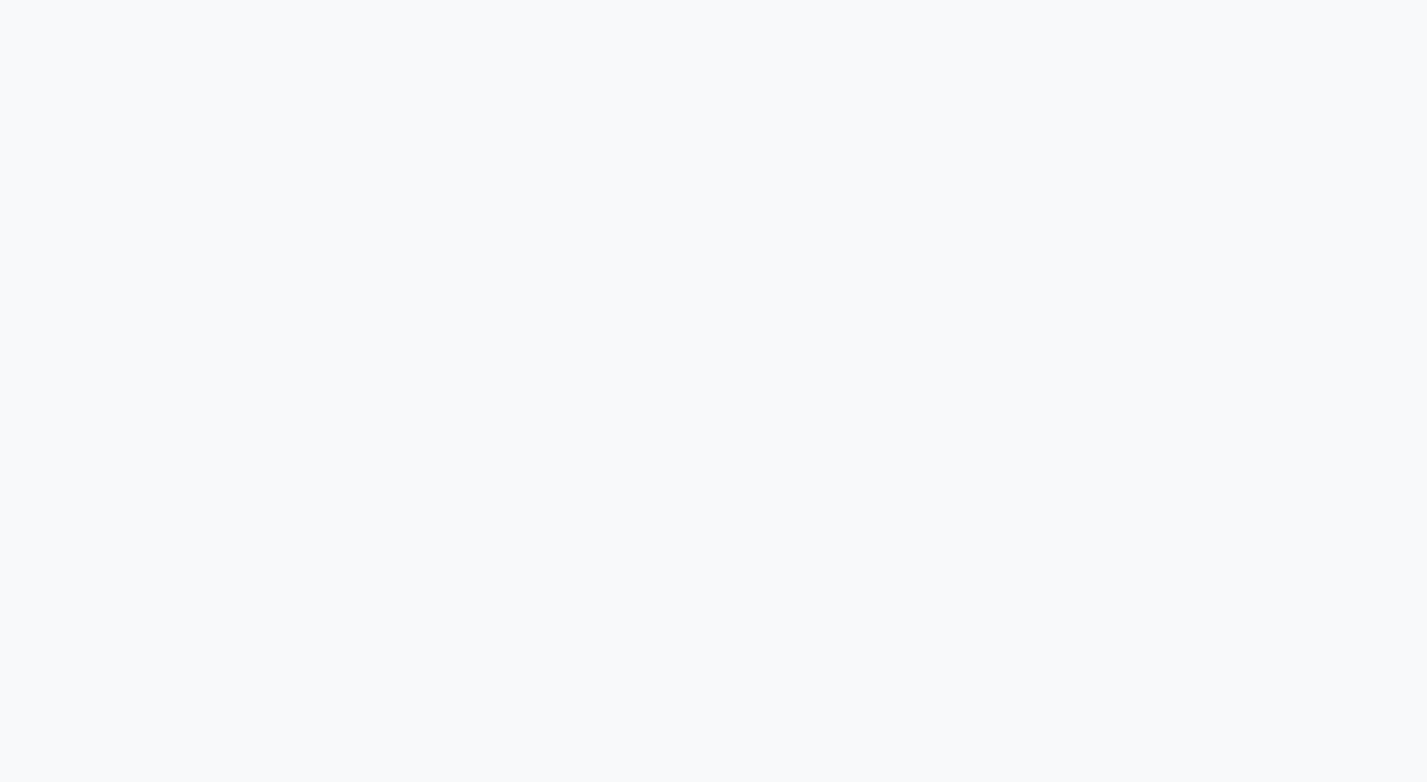 scroll, scrollTop: 0, scrollLeft: 0, axis: both 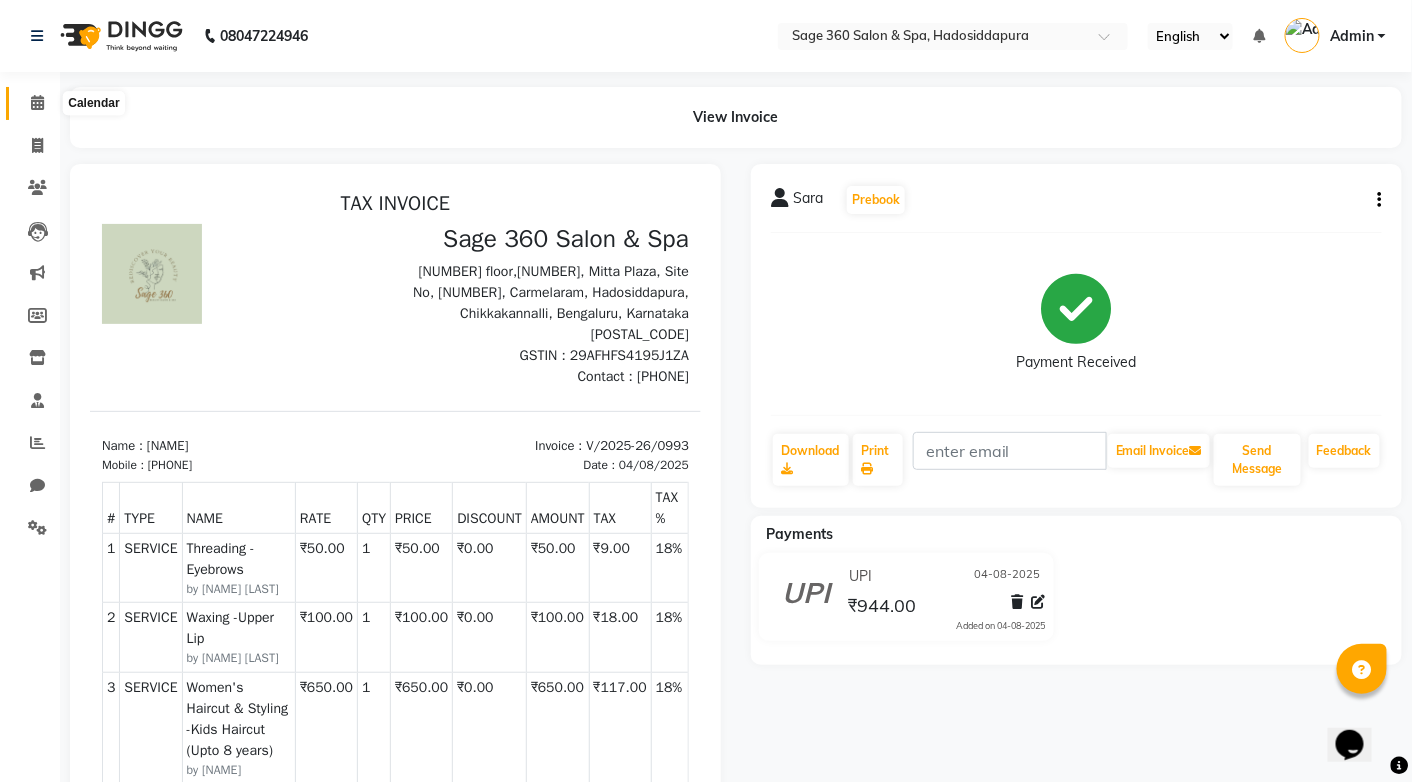 click 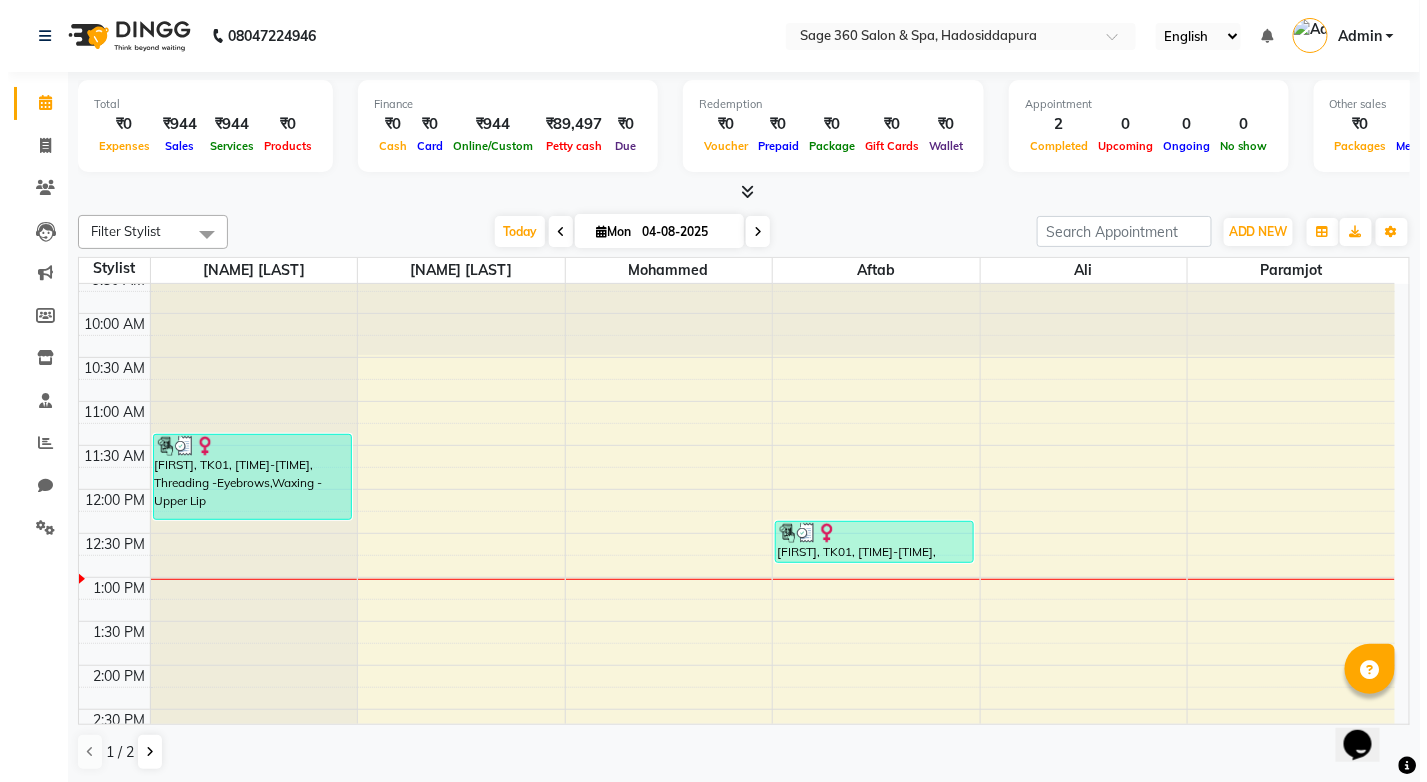 scroll, scrollTop: 0, scrollLeft: 0, axis: both 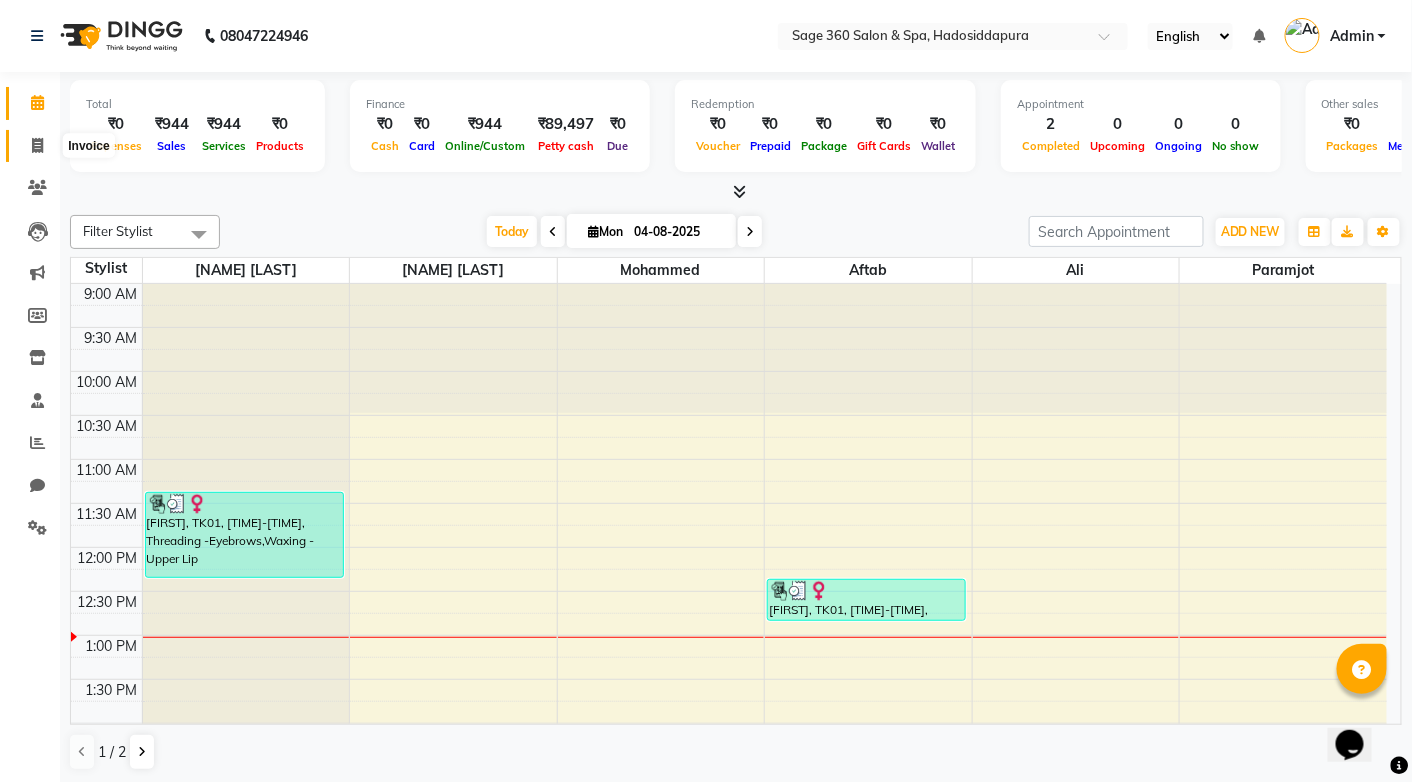 click 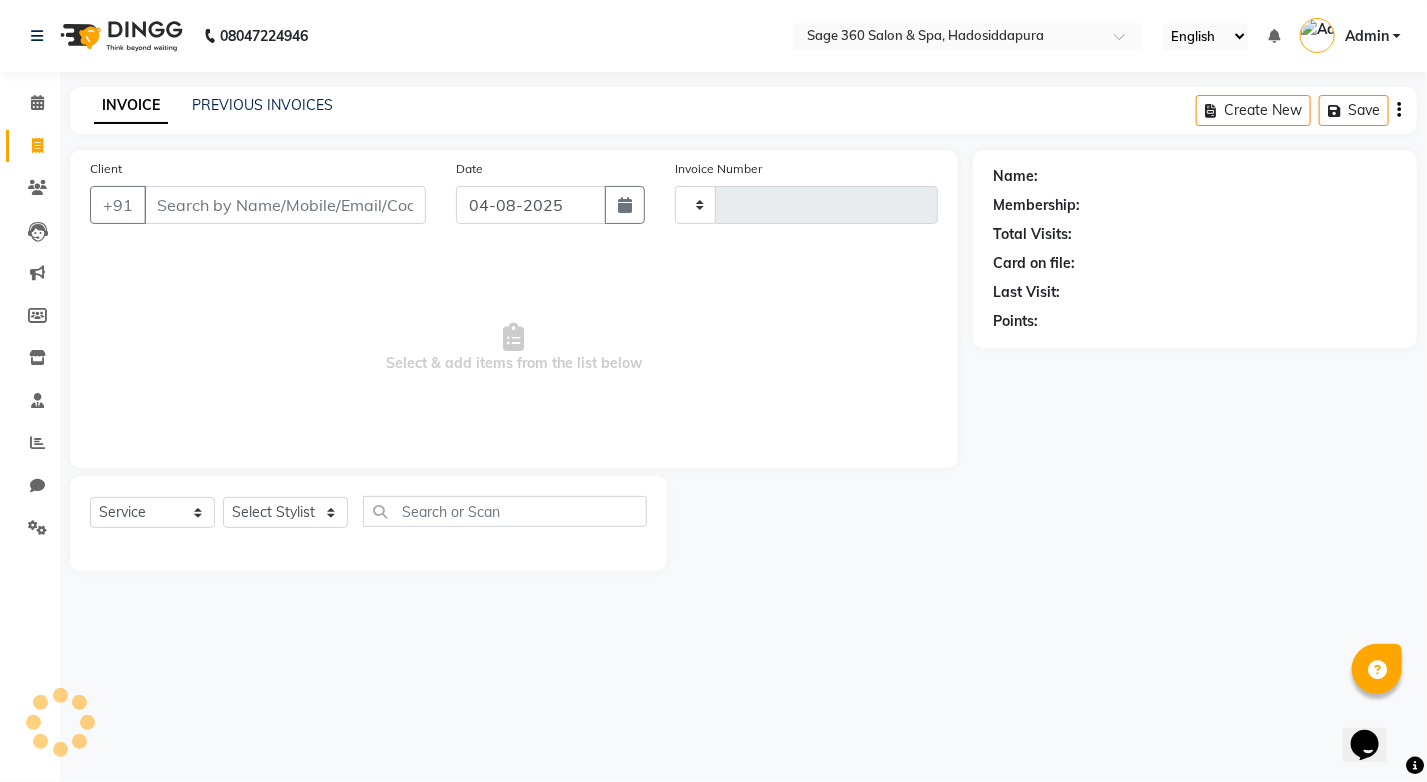 type on "0994" 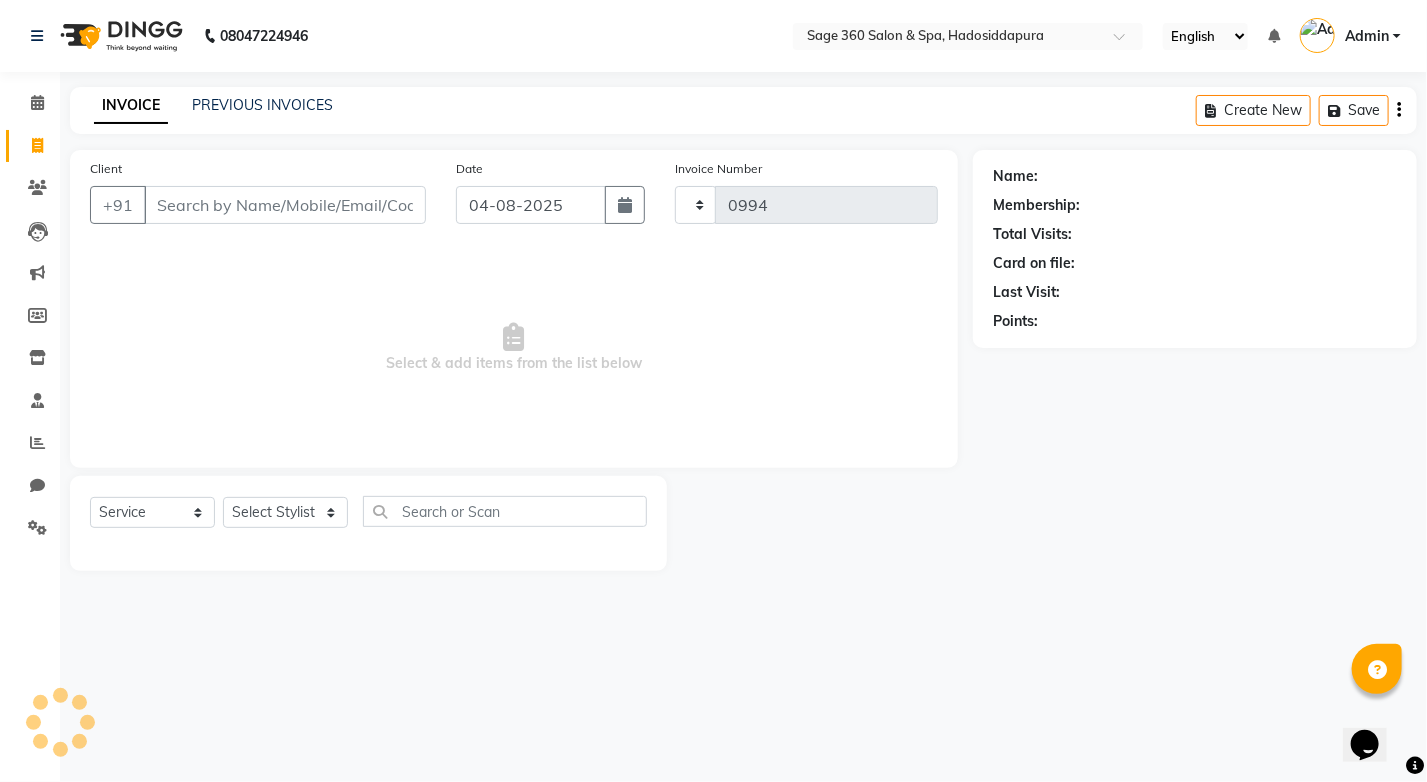 select on "7678" 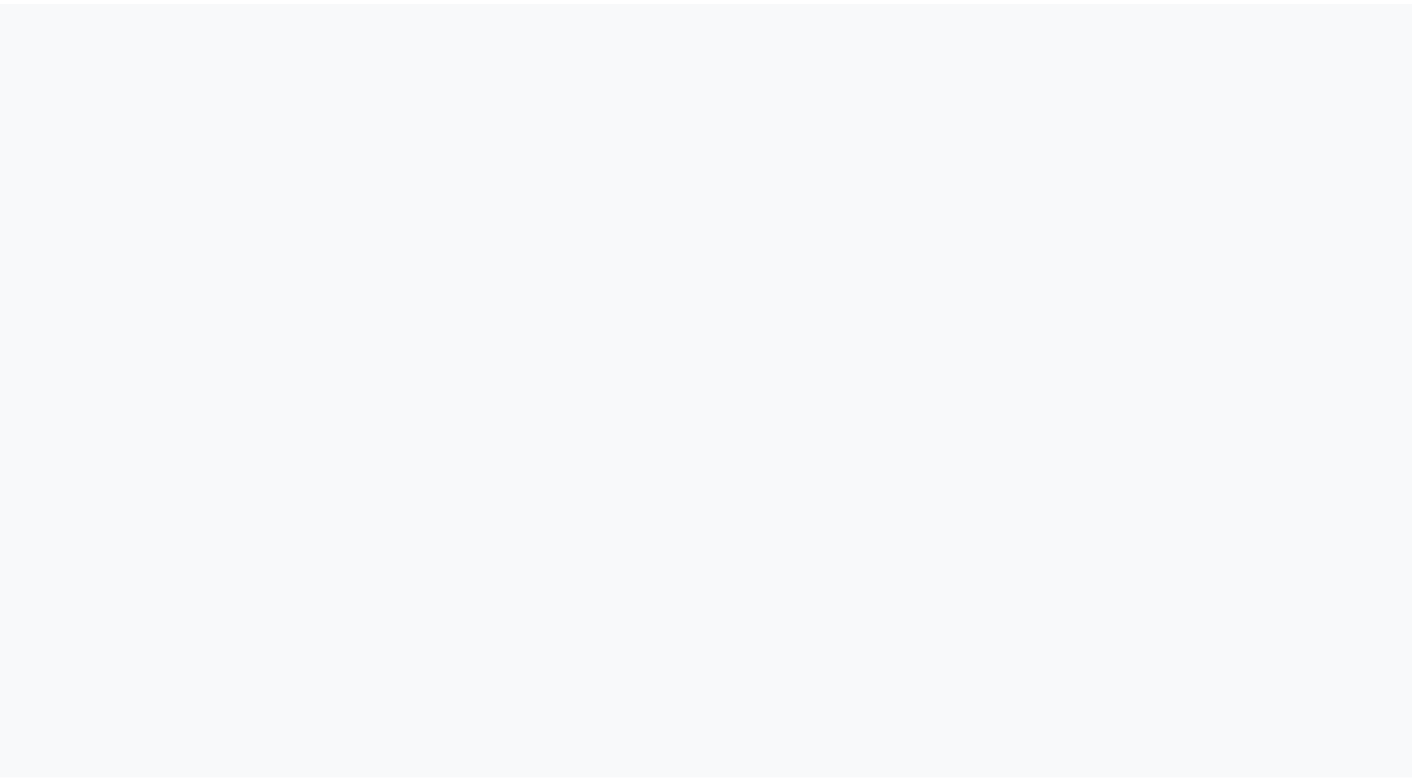 scroll, scrollTop: 0, scrollLeft: 0, axis: both 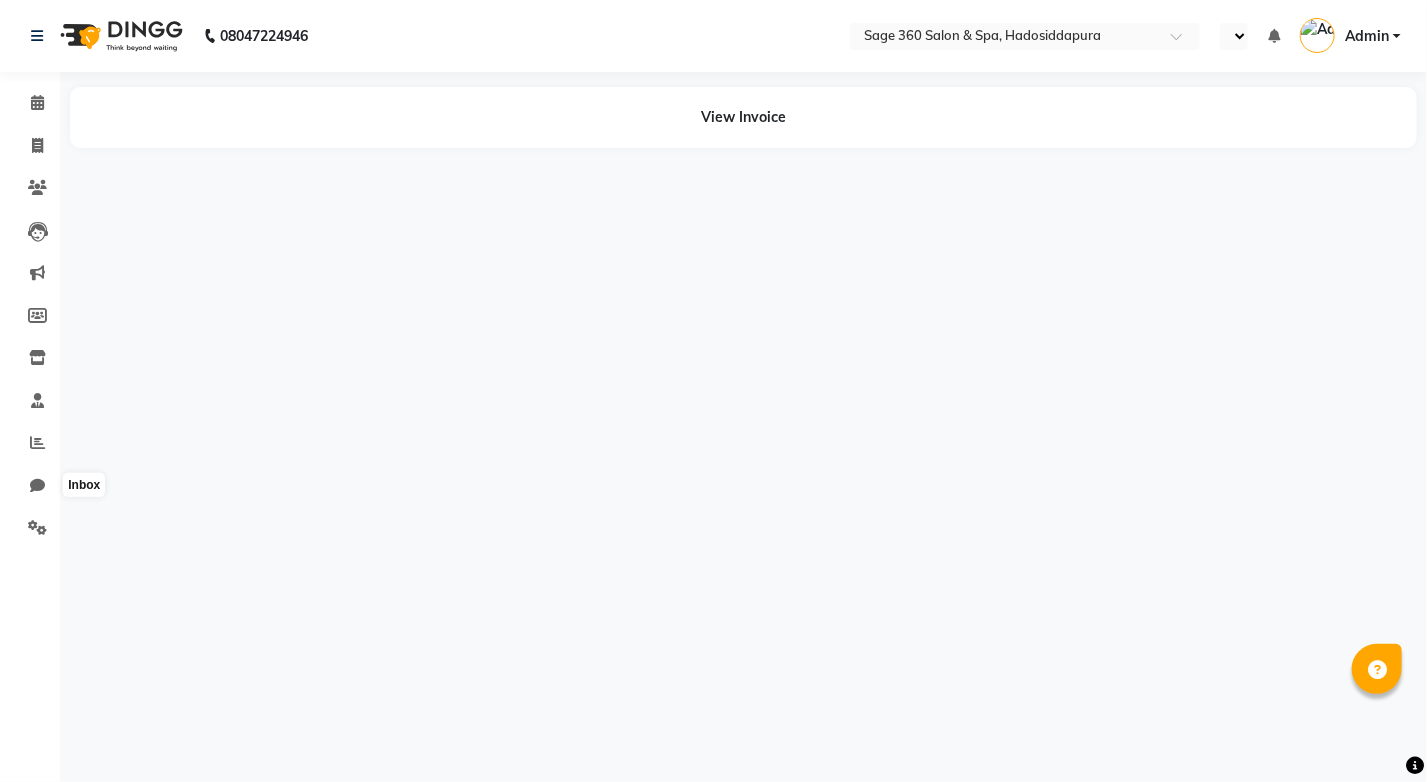 select on "en" 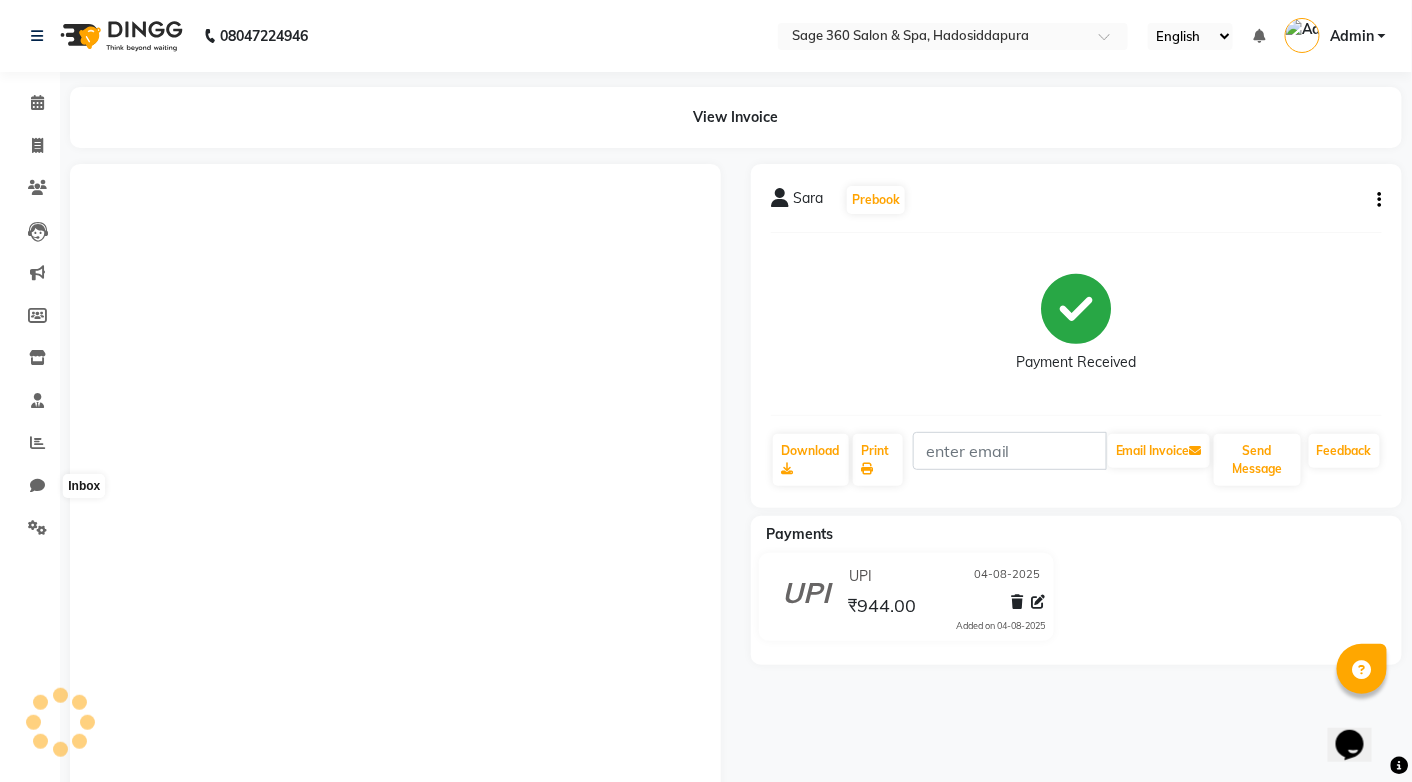 scroll, scrollTop: 0, scrollLeft: 0, axis: both 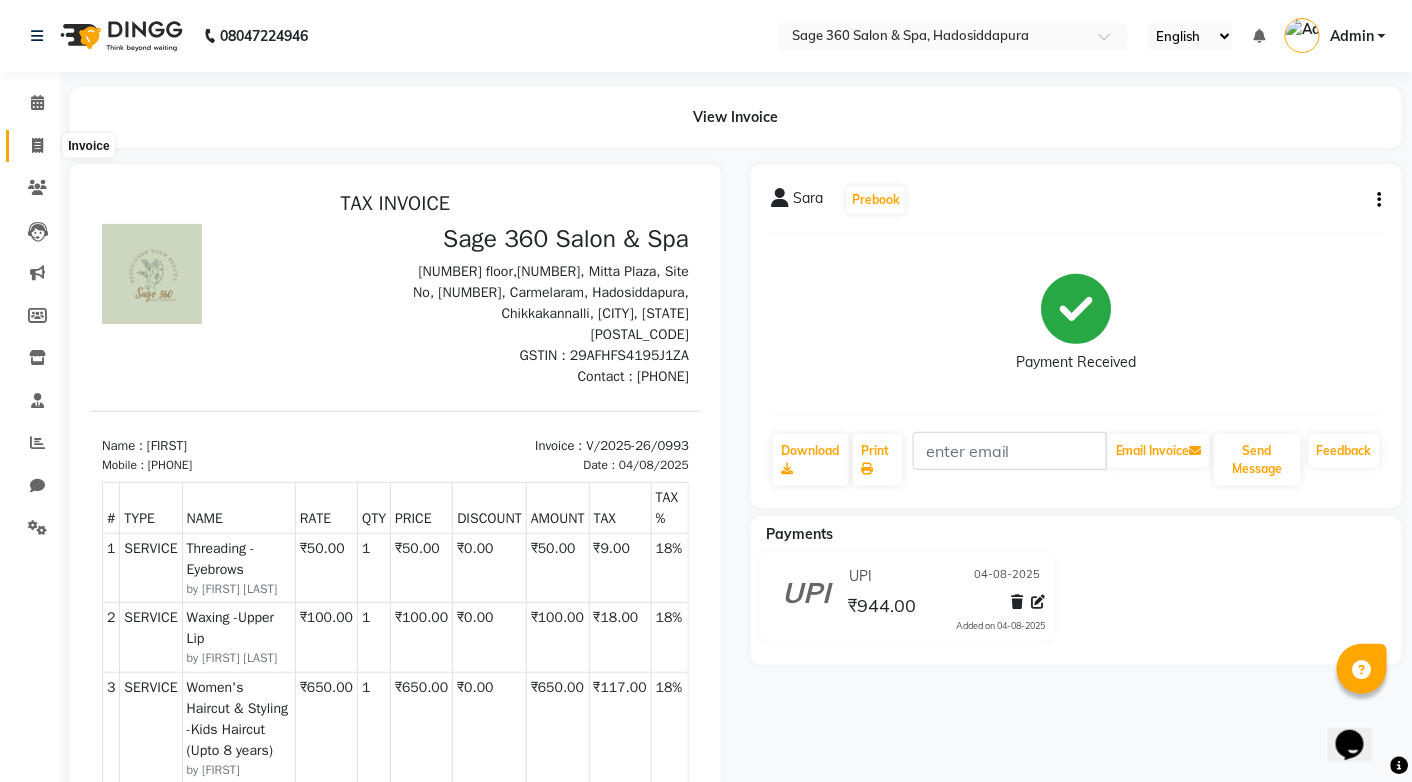 click 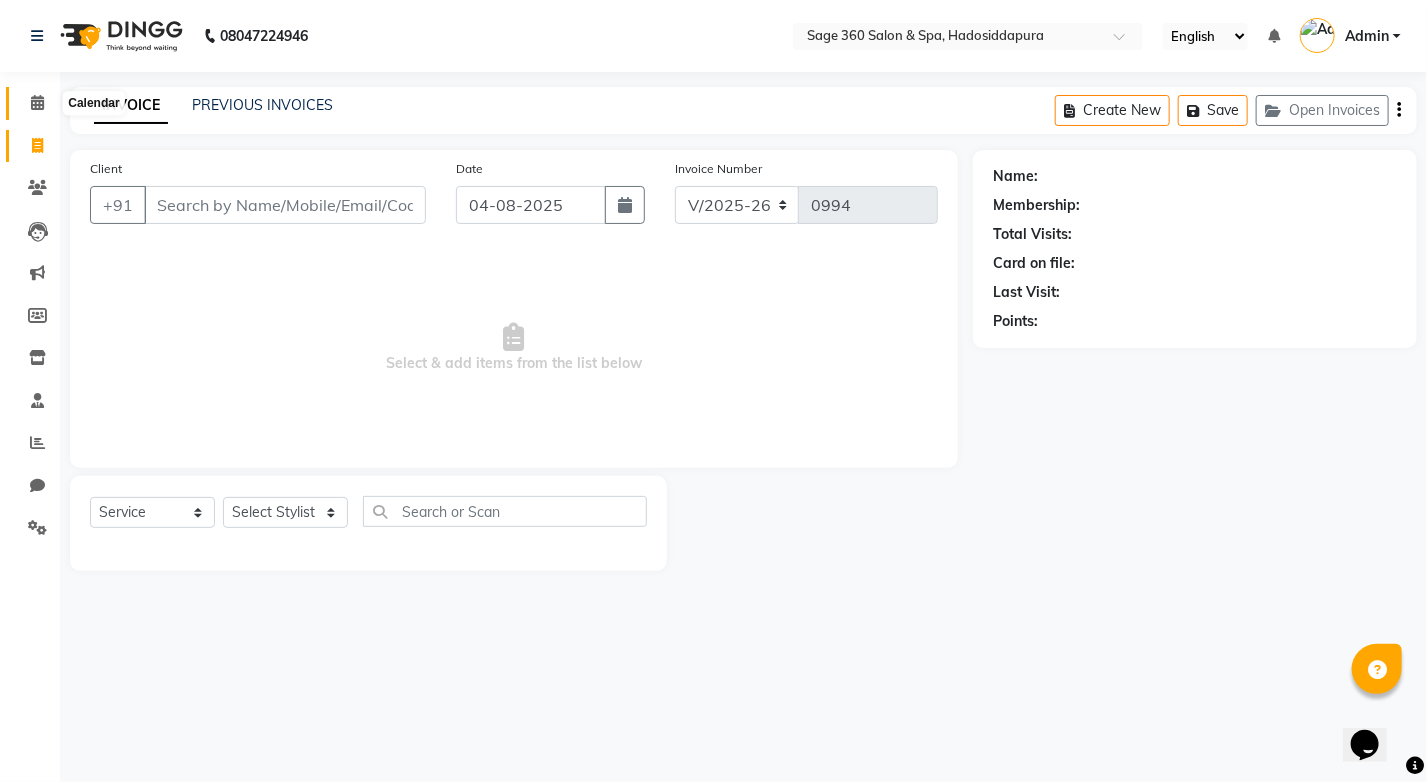 click 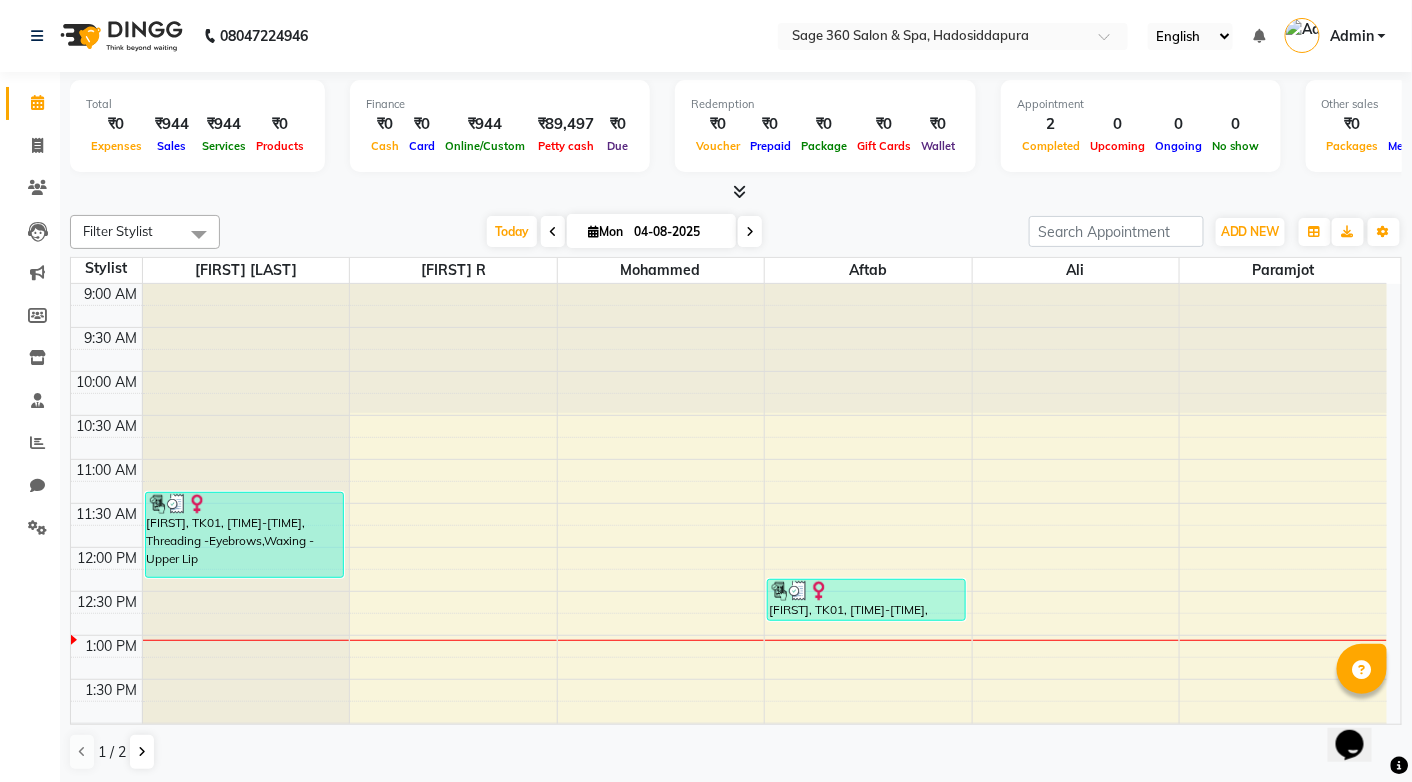 scroll, scrollTop: 0, scrollLeft: 0, axis: both 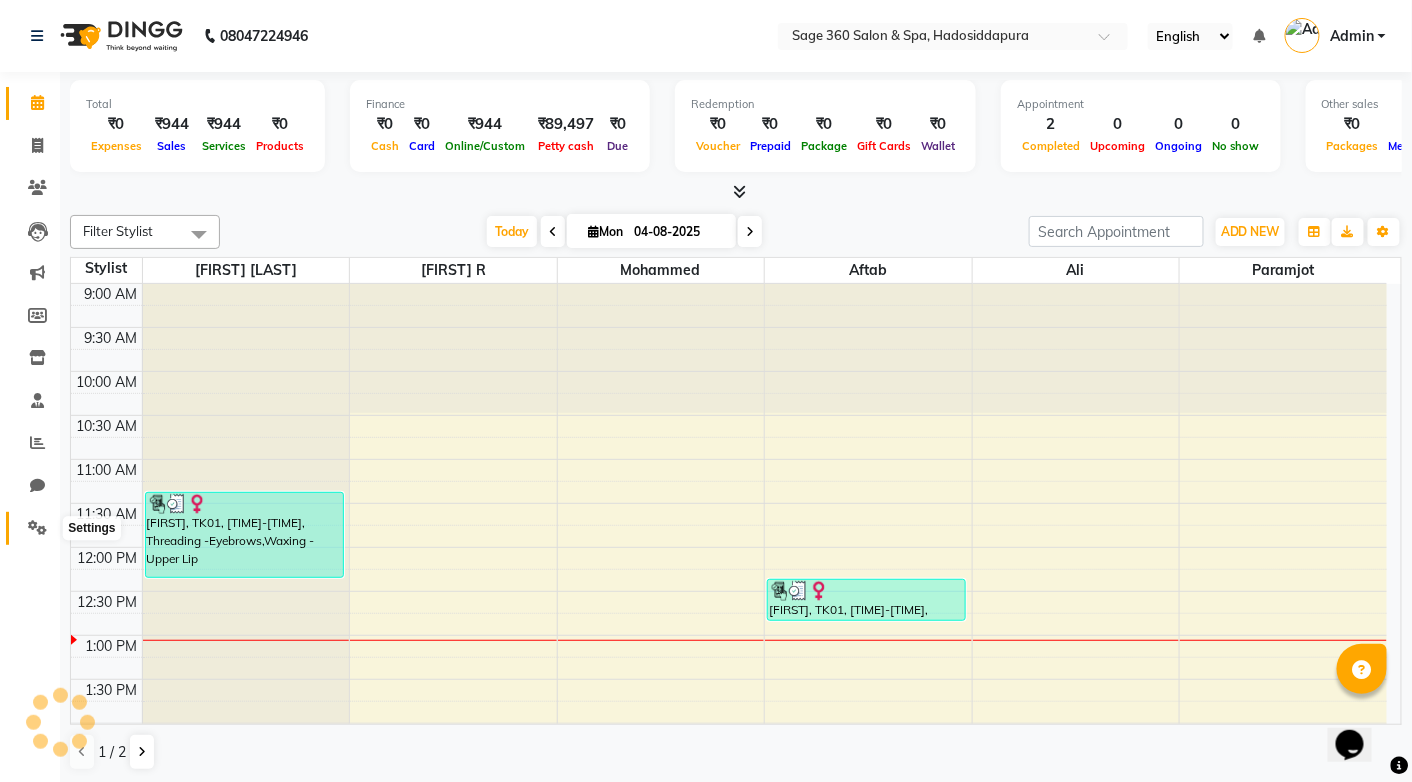 click 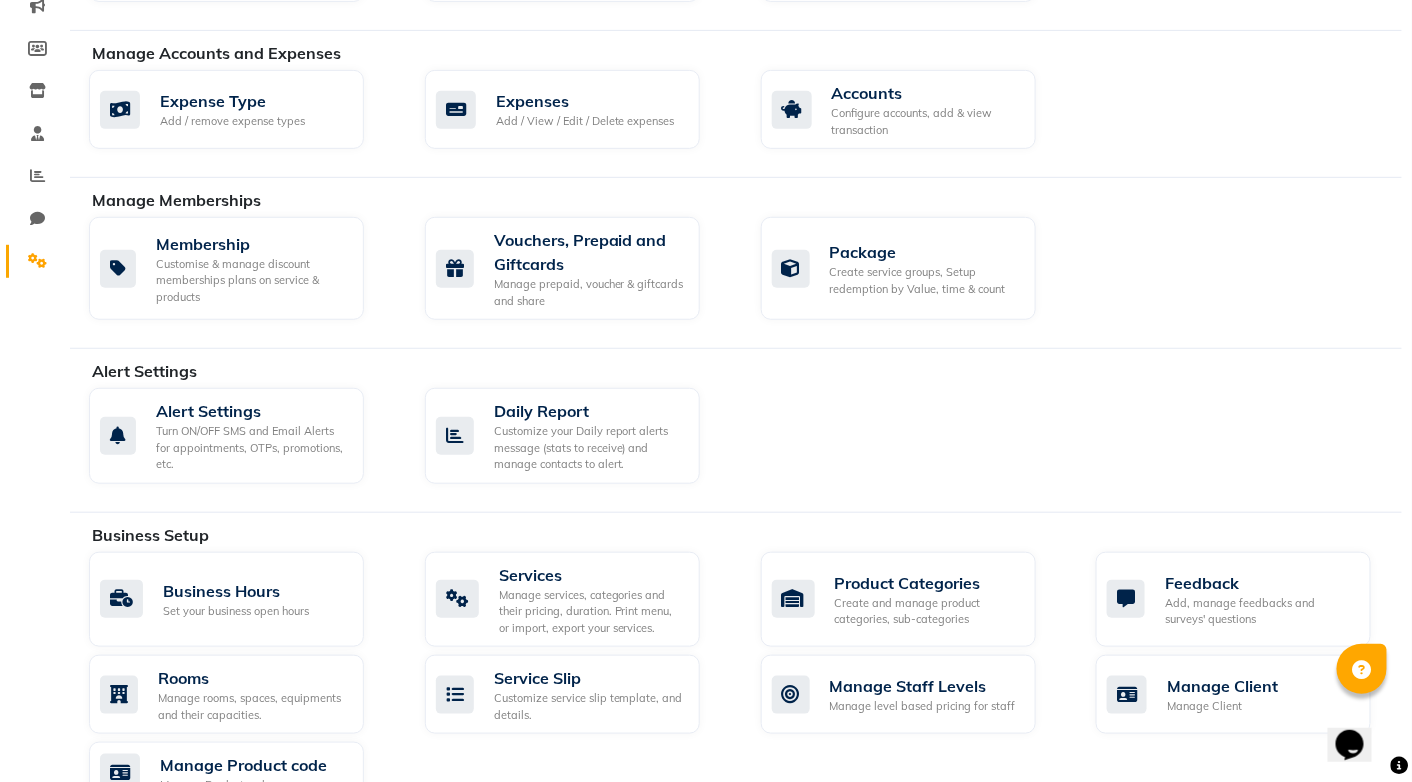 scroll, scrollTop: 268, scrollLeft: 0, axis: vertical 